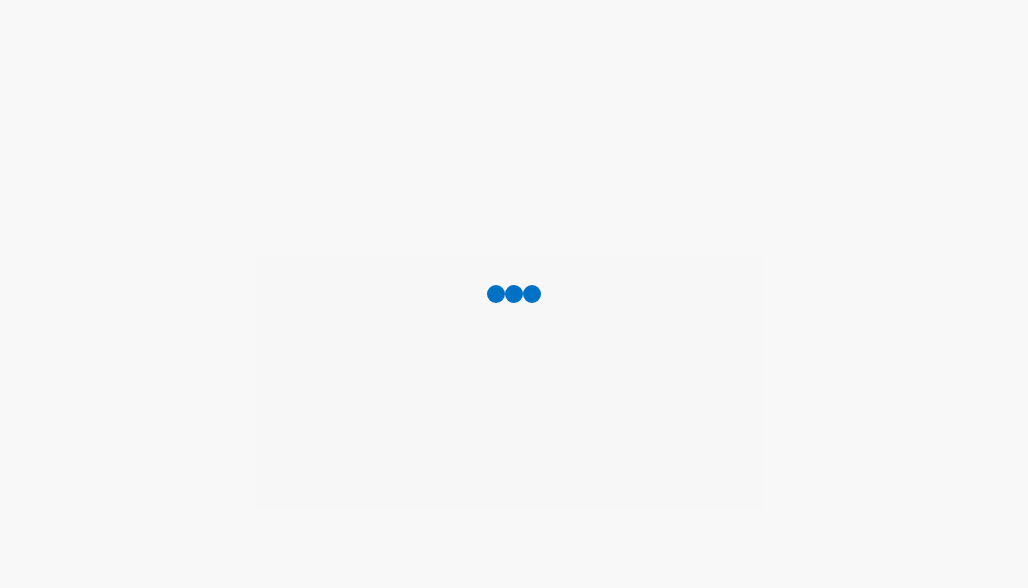 scroll, scrollTop: 0, scrollLeft: 0, axis: both 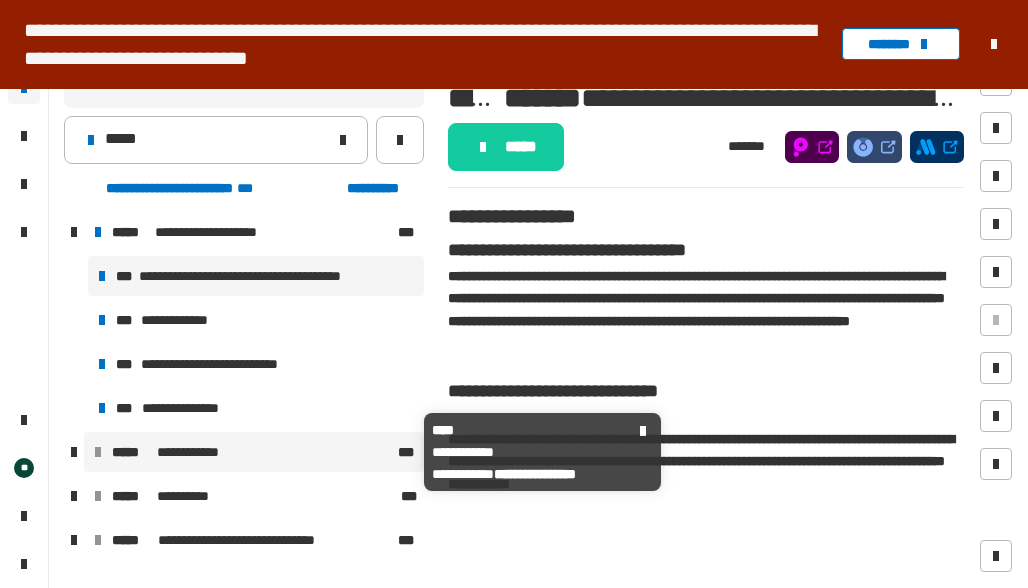 click on "**********" at bounding box center [200, 452] 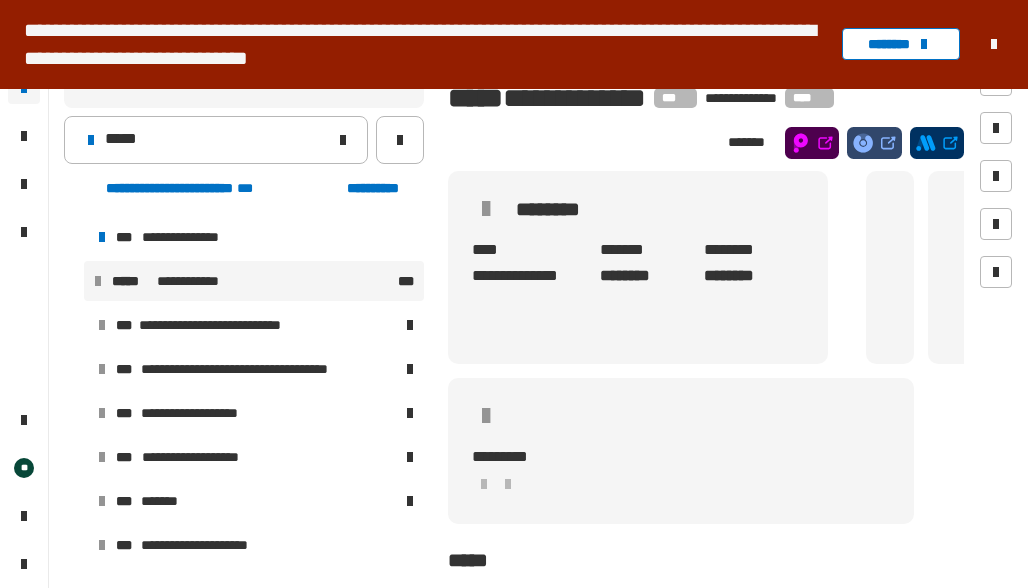 scroll, scrollTop: 252, scrollLeft: 0, axis: vertical 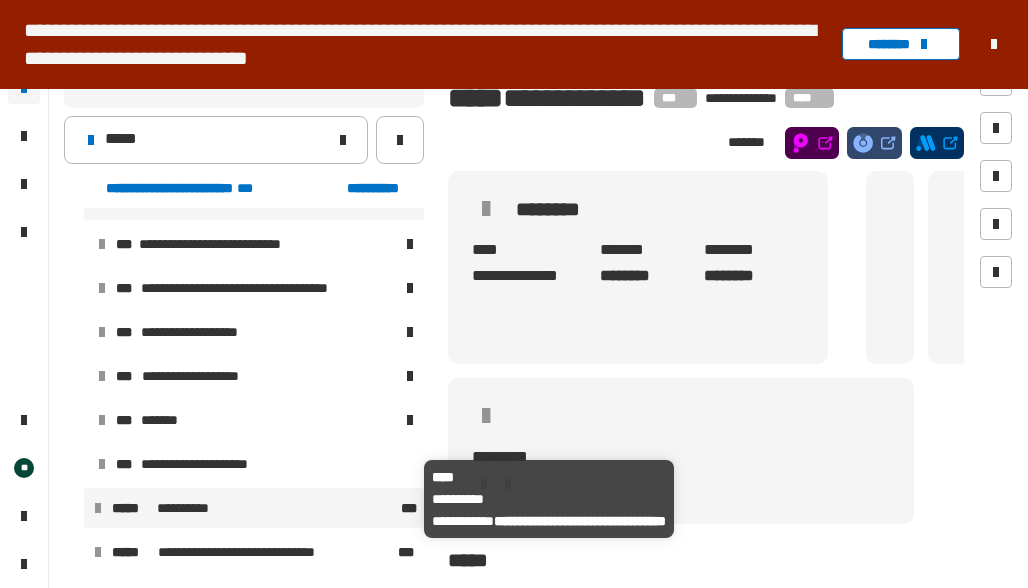 click on "**********" at bounding box center [188, 508] 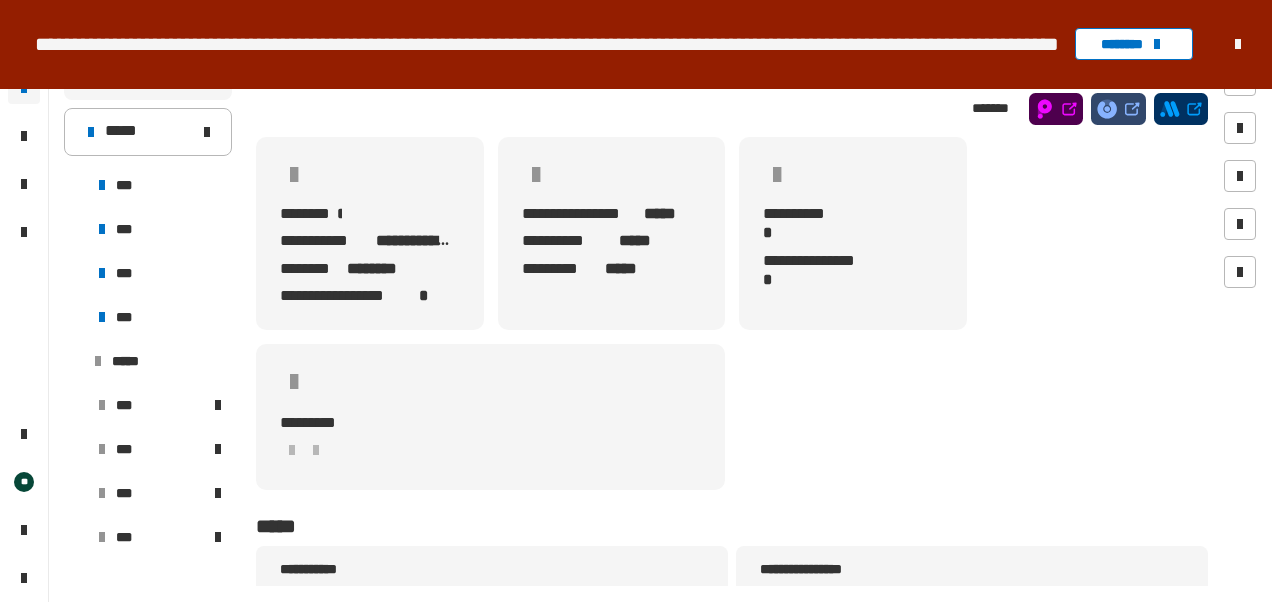 scroll, scrollTop: 0, scrollLeft: 0, axis: both 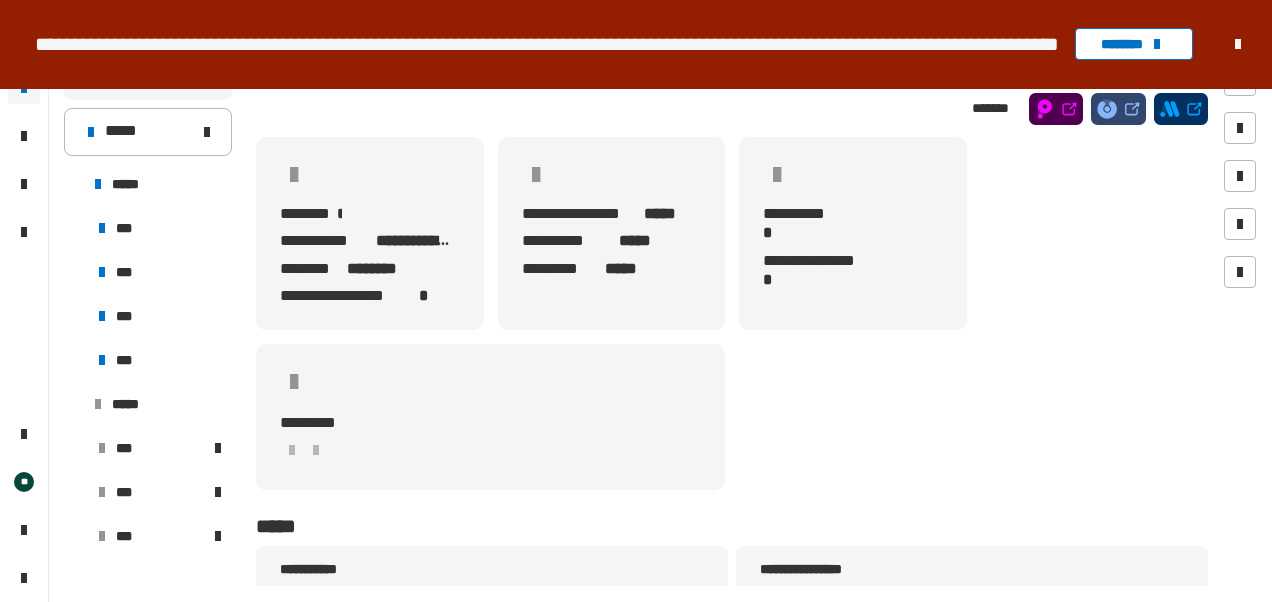 click at bounding box center [1238, 44] 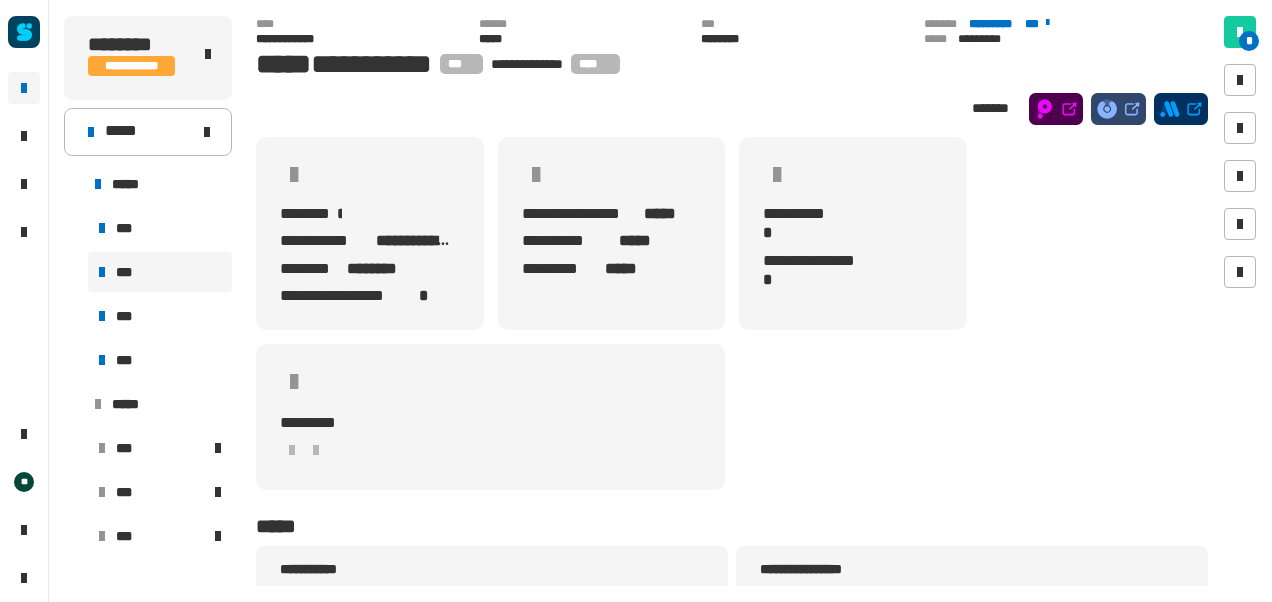 click on "***" at bounding box center [160, 272] 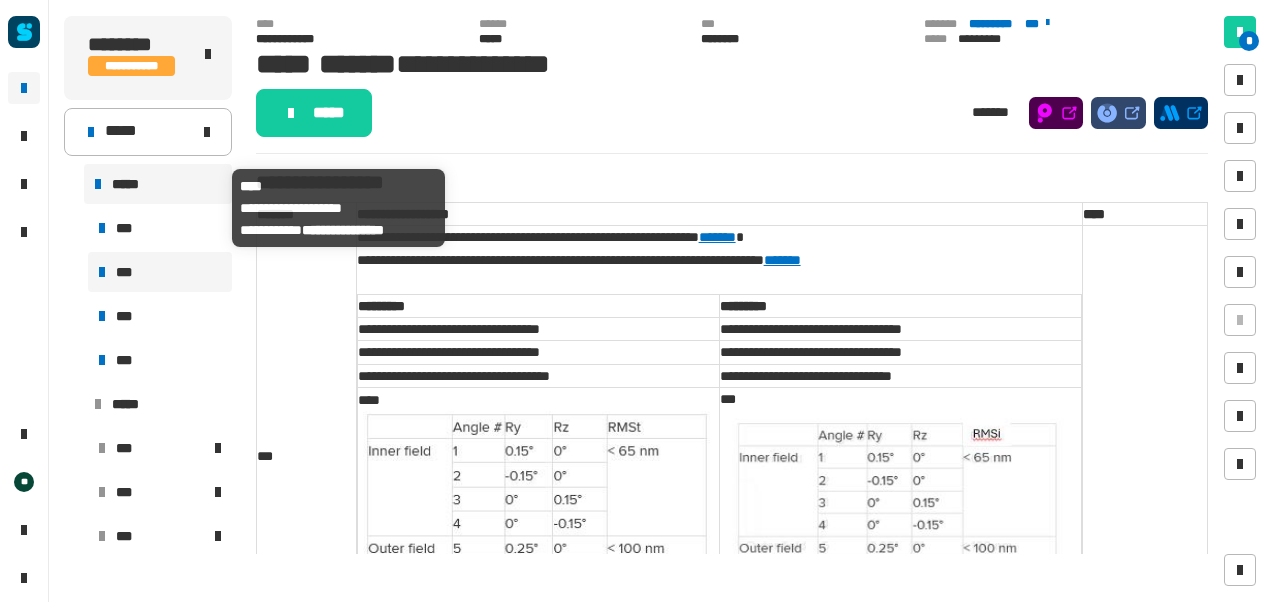 click on "*****" at bounding box center [168, 184] 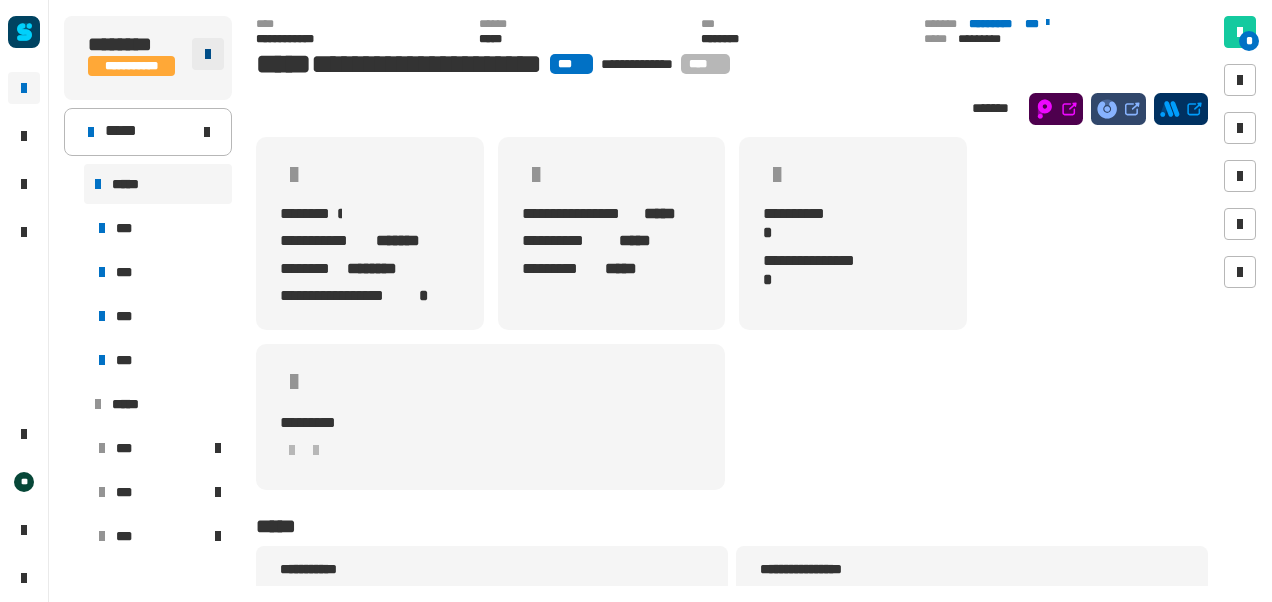 click 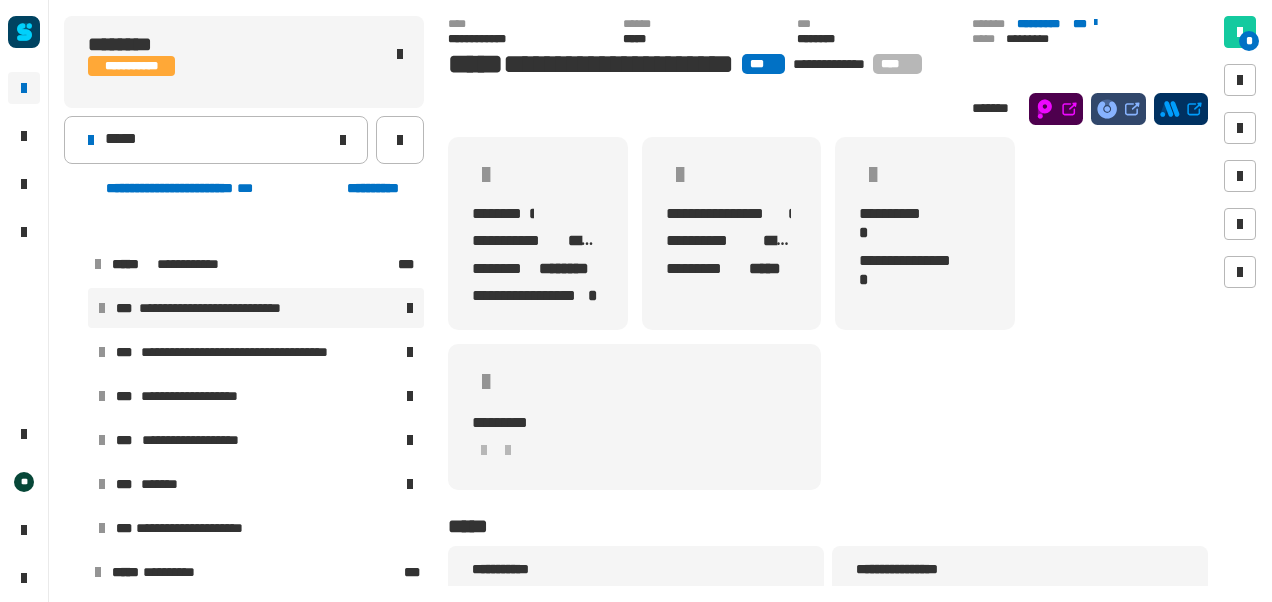 scroll, scrollTop: 282, scrollLeft: 0, axis: vertical 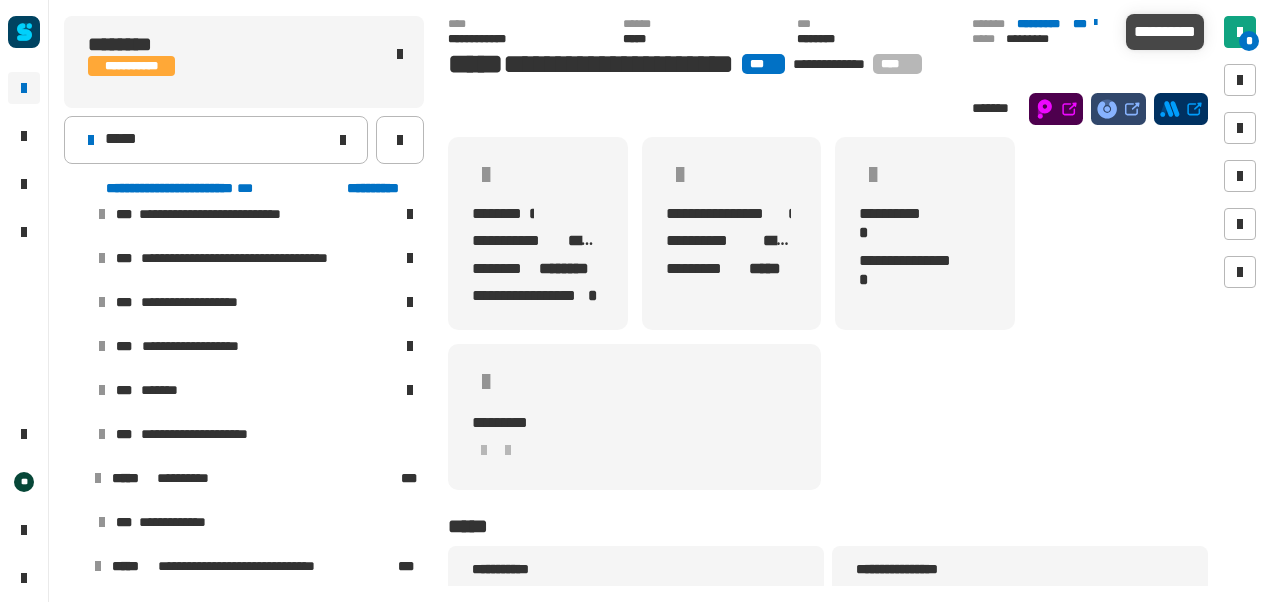 click on "*" at bounding box center (1240, 32) 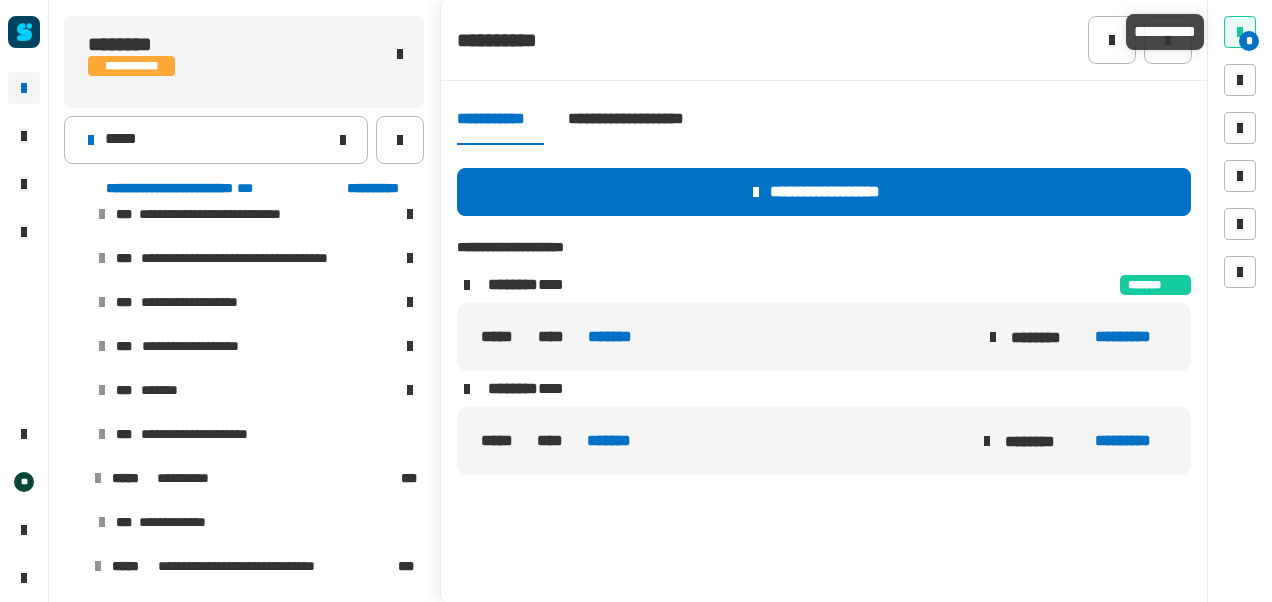 click on "*" at bounding box center [1240, 32] 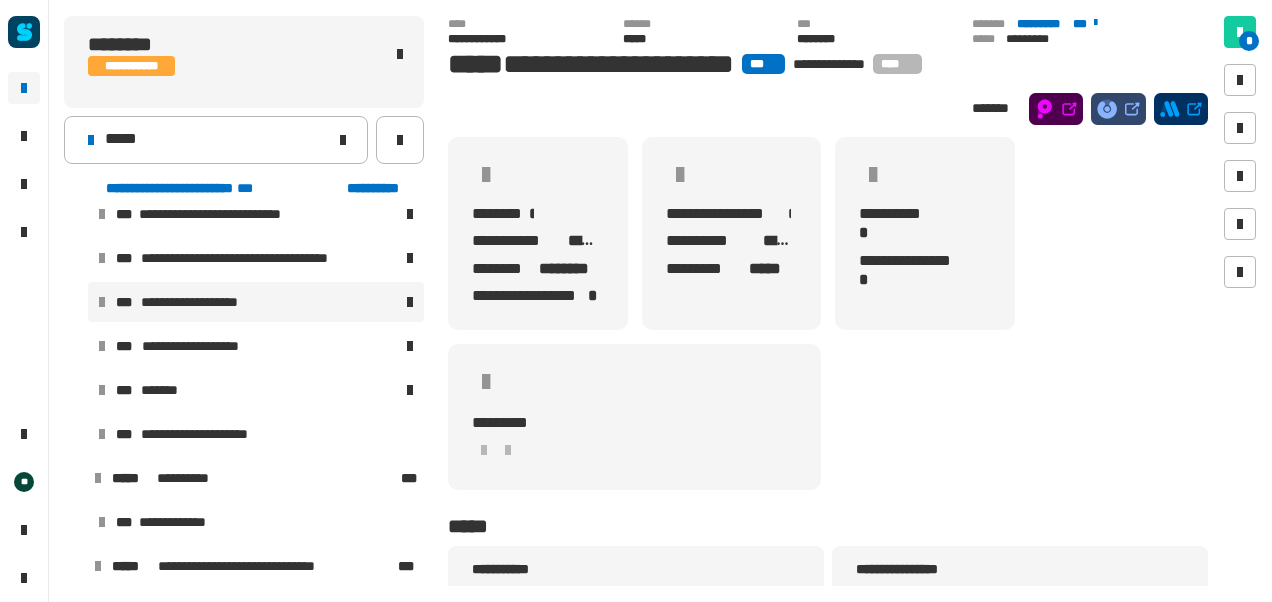 click on "**********" at bounding box center (256, 302) 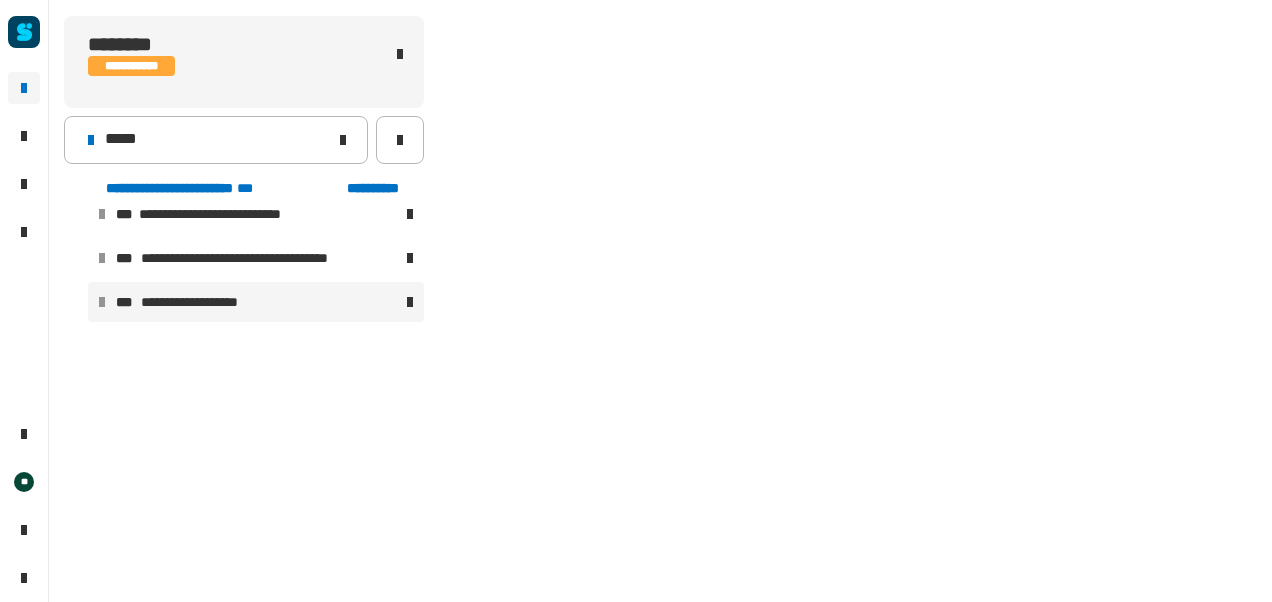 scroll, scrollTop: 0, scrollLeft: 0, axis: both 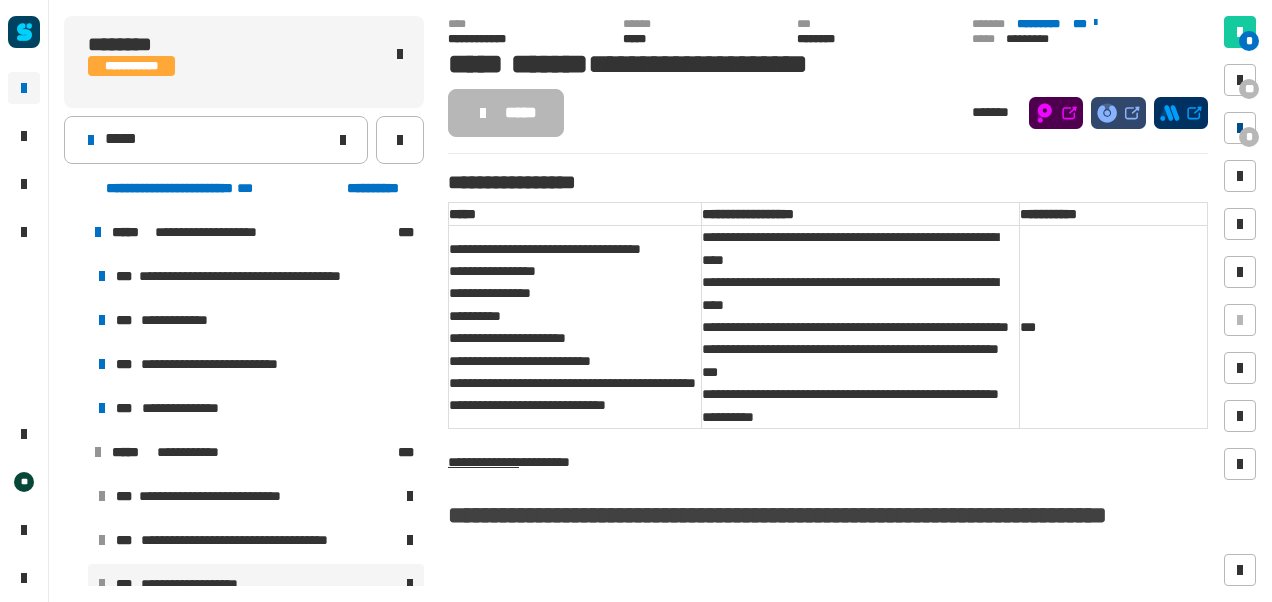 click at bounding box center (1240, 128) 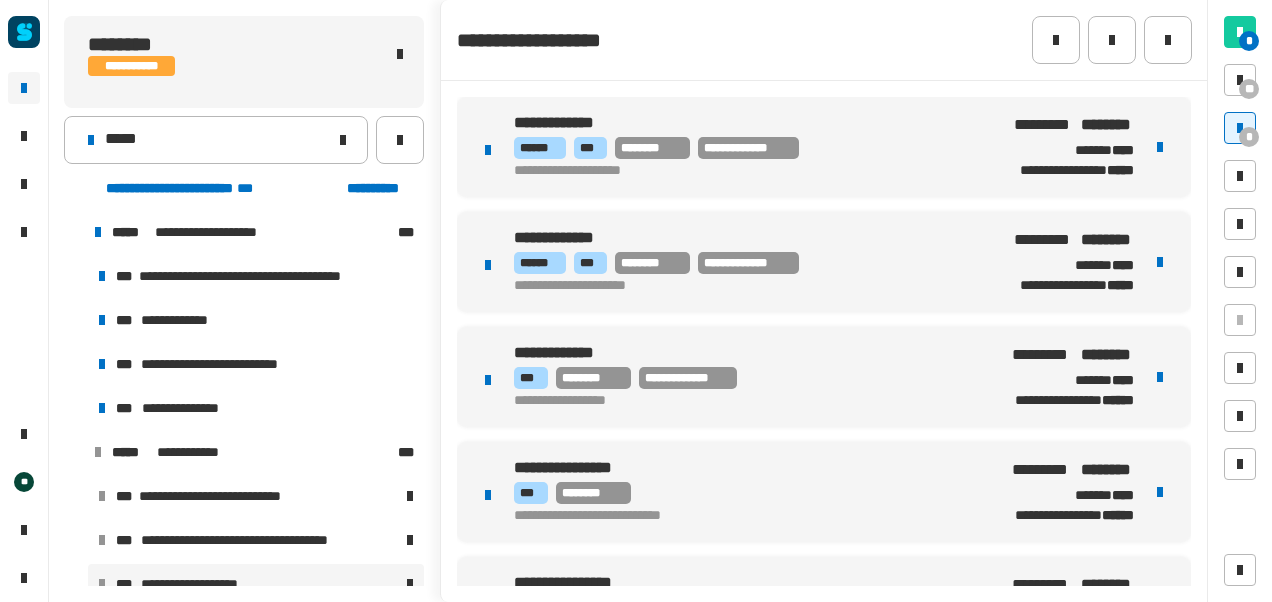 scroll, scrollTop: 296, scrollLeft: 0, axis: vertical 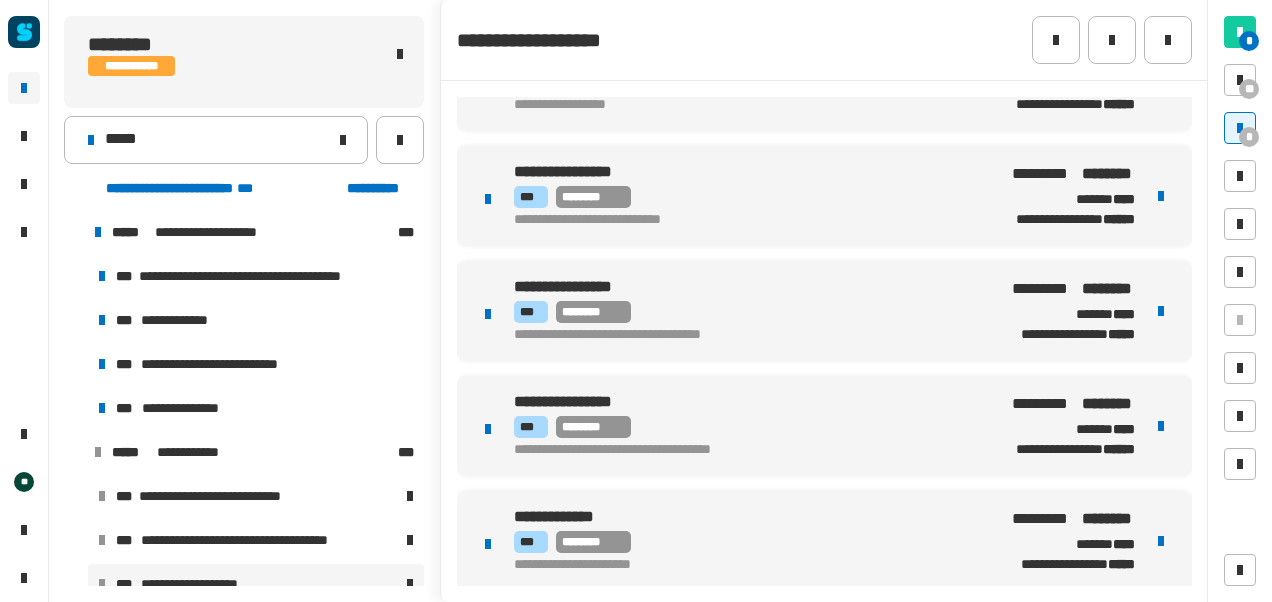 click at bounding box center [1161, 311] 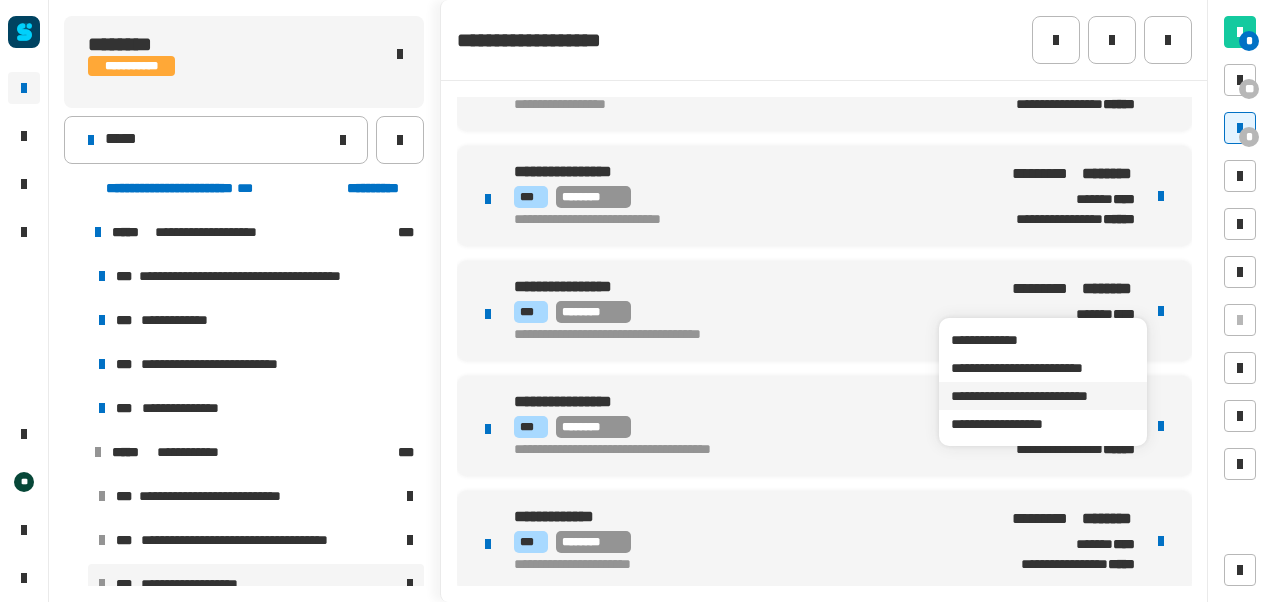 click on "**********" at bounding box center (1042, 396) 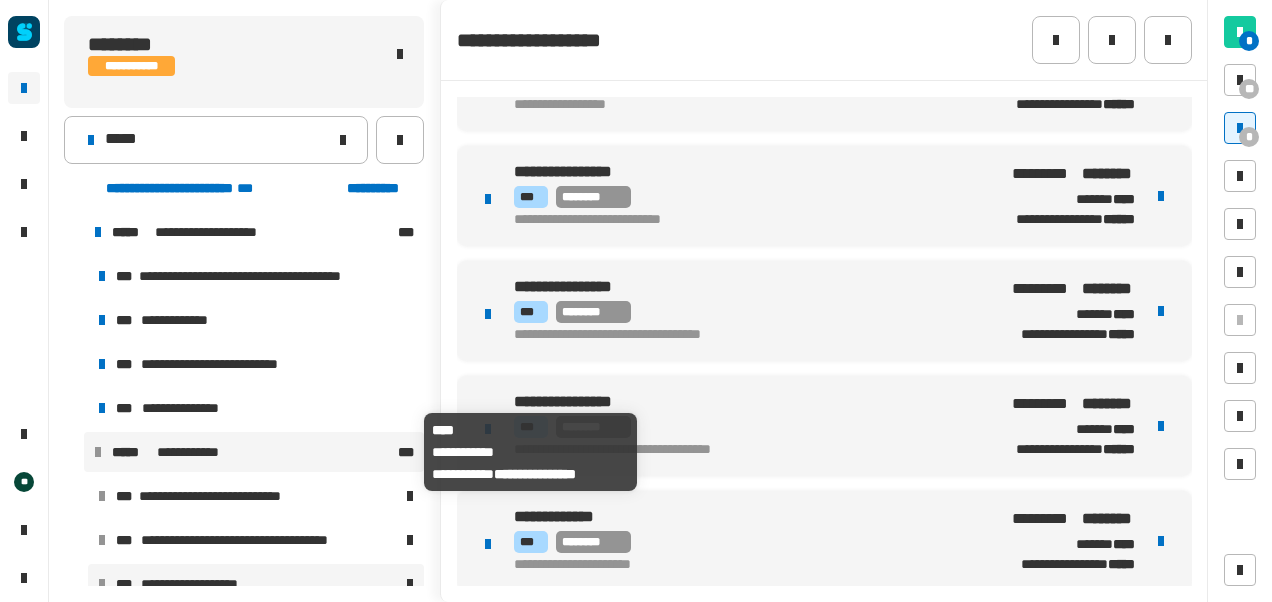 click on "**********" at bounding box center [200, 452] 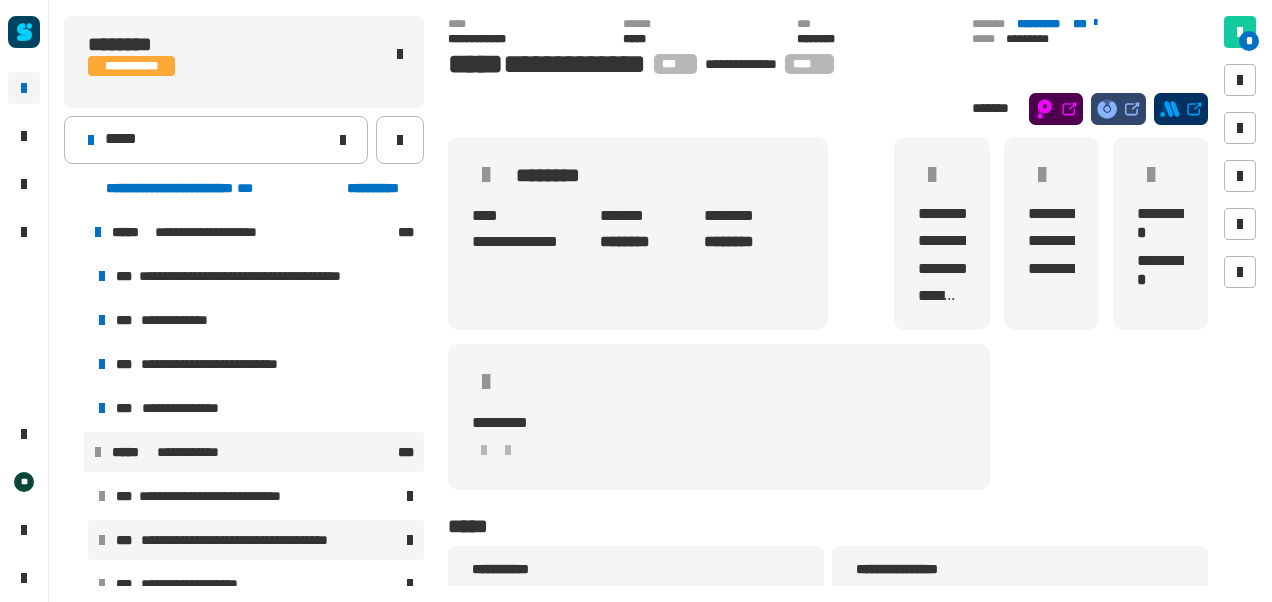 click on "**********" at bounding box center [256, 540] 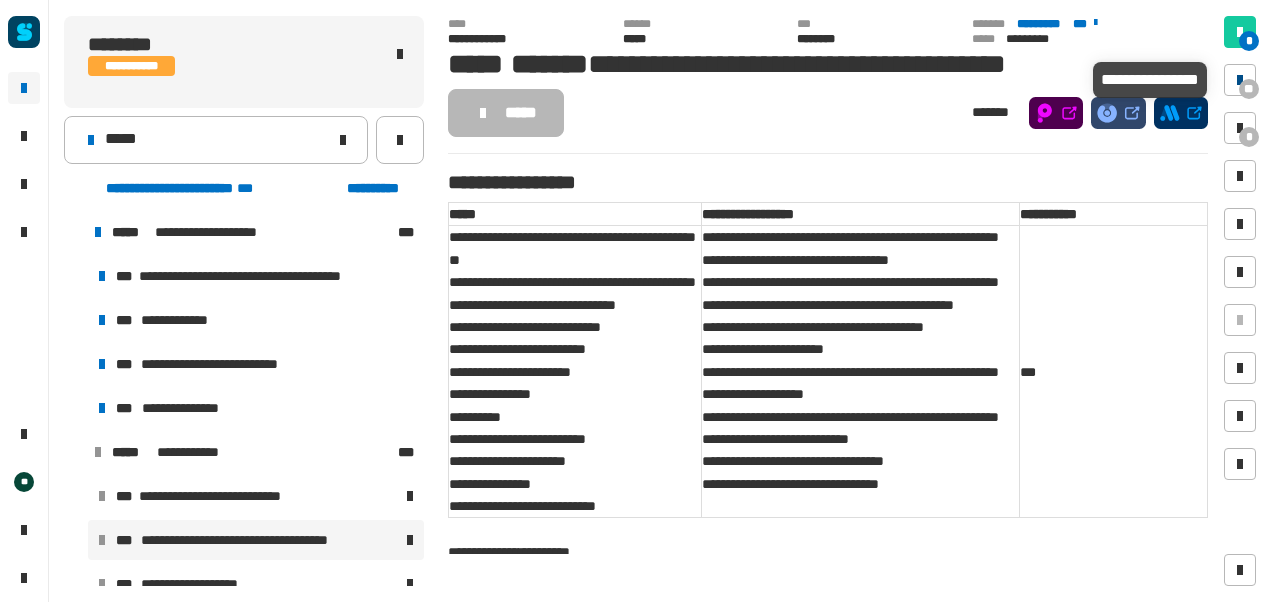 click at bounding box center (1240, 80) 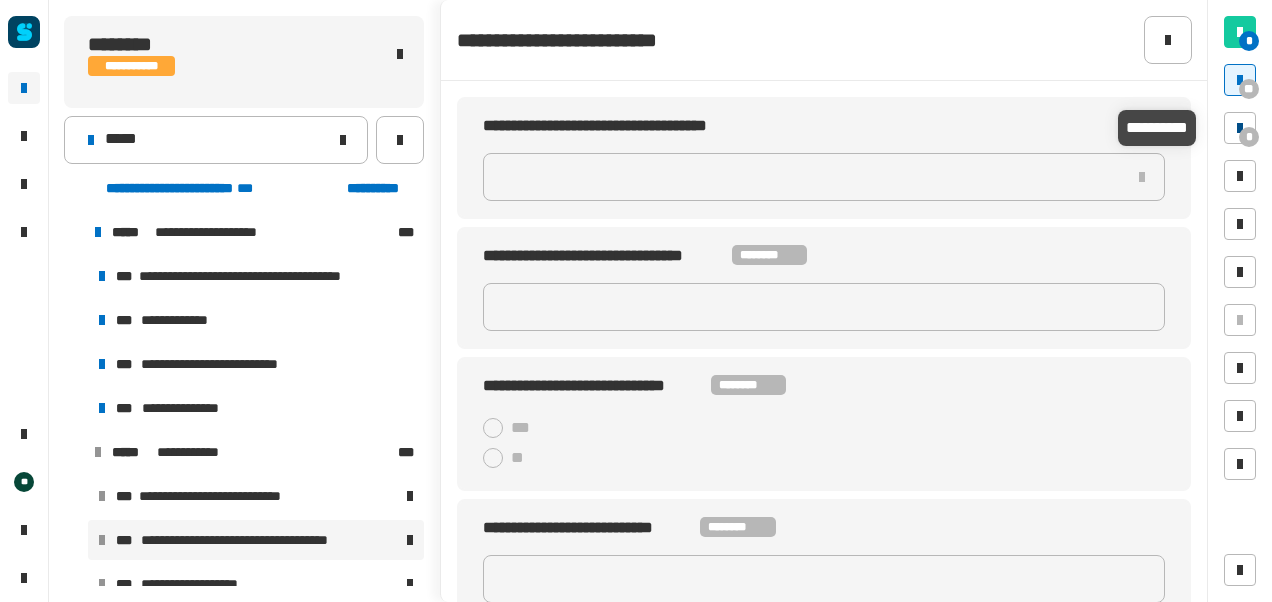 click on "*" at bounding box center [1249, 137] 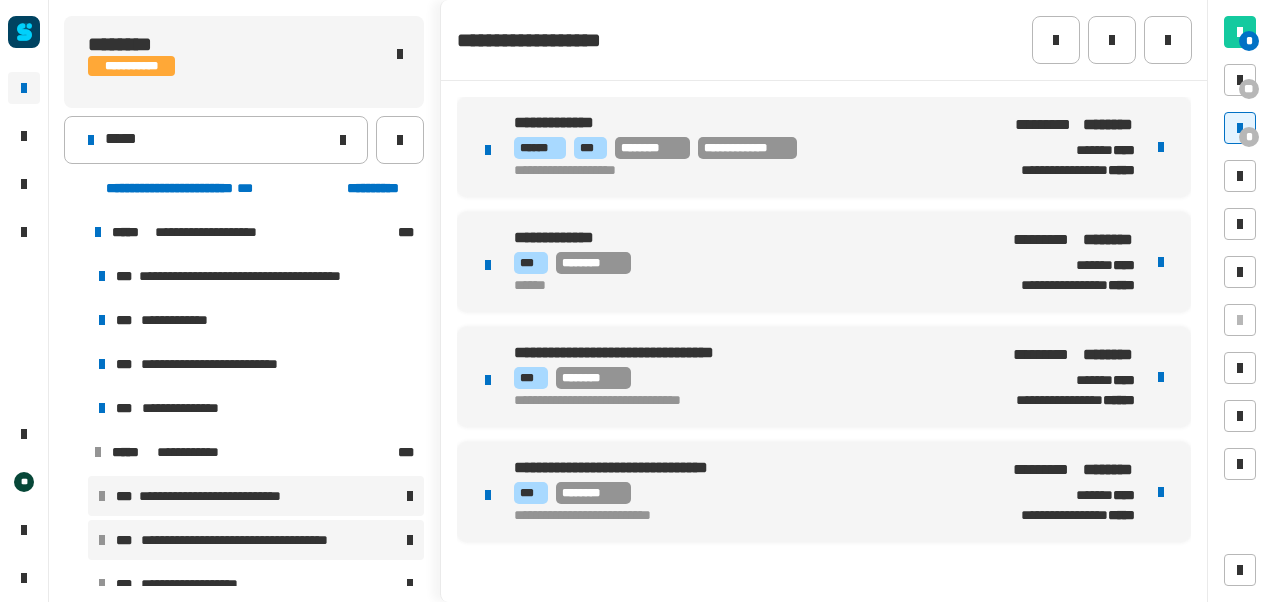 click on "**********" at bounding box center [220, 496] 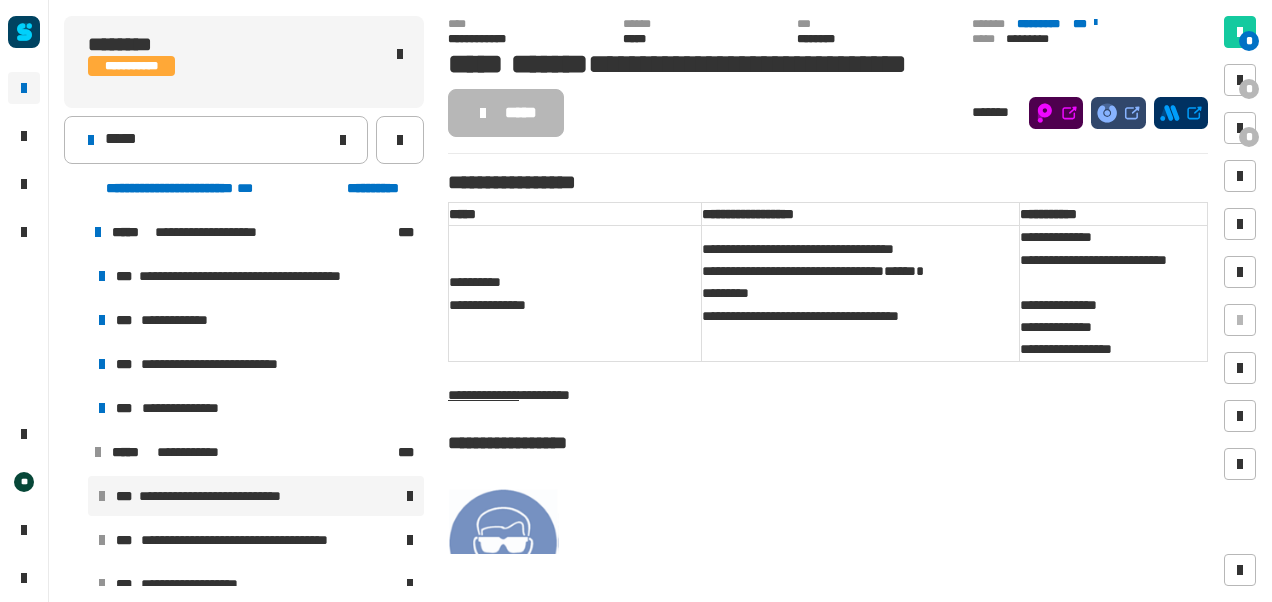 click on "**********" at bounding box center [220, 496] 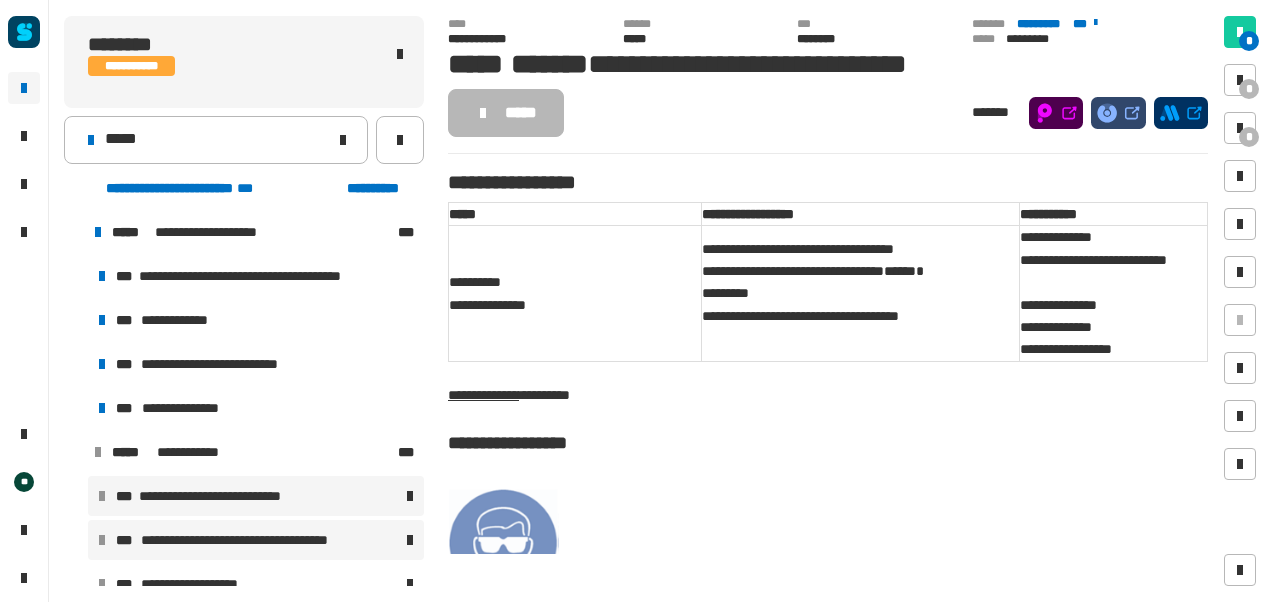 click on "**********" at bounding box center [261, 540] 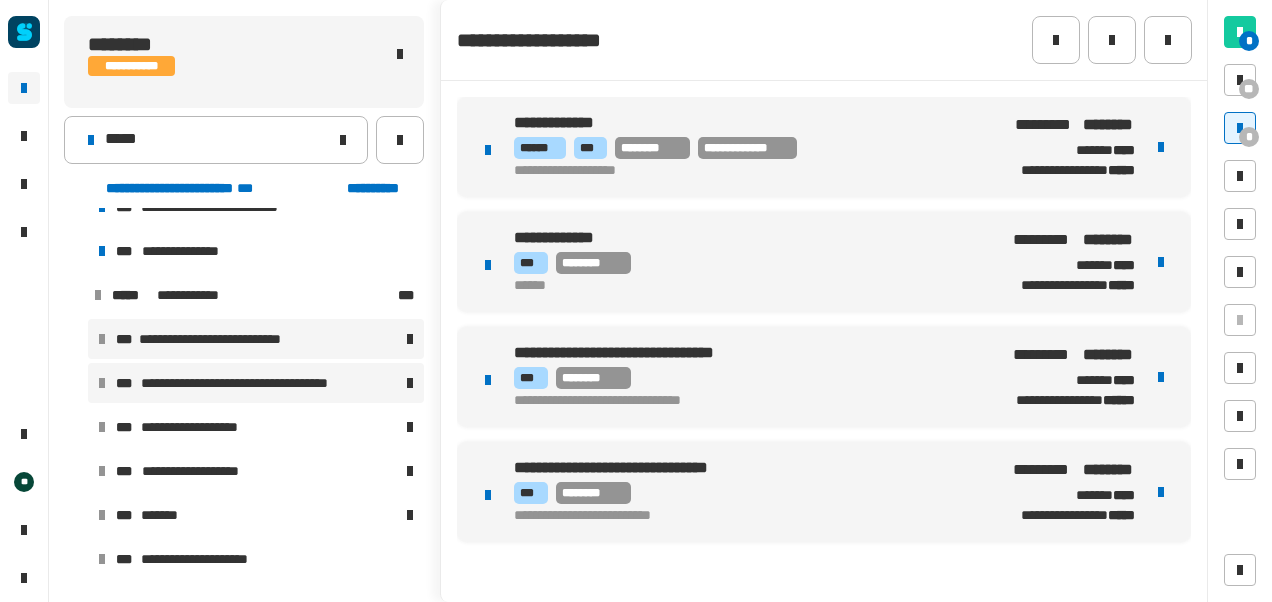 scroll, scrollTop: 159, scrollLeft: 0, axis: vertical 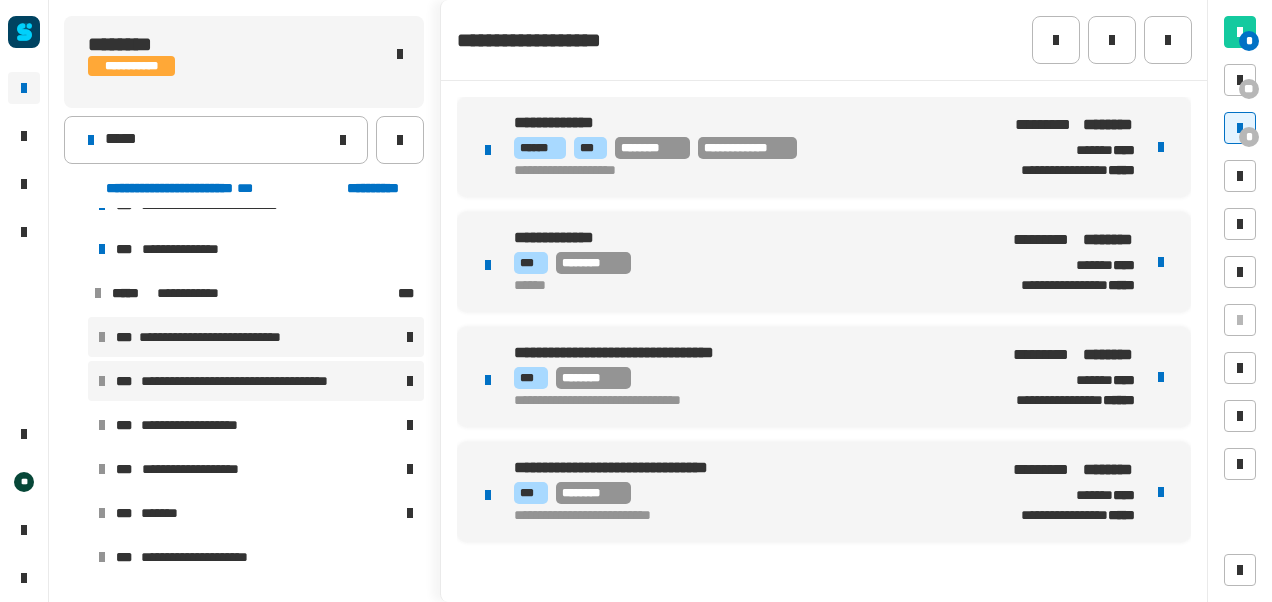 click on "**********" at bounding box center [220, 337] 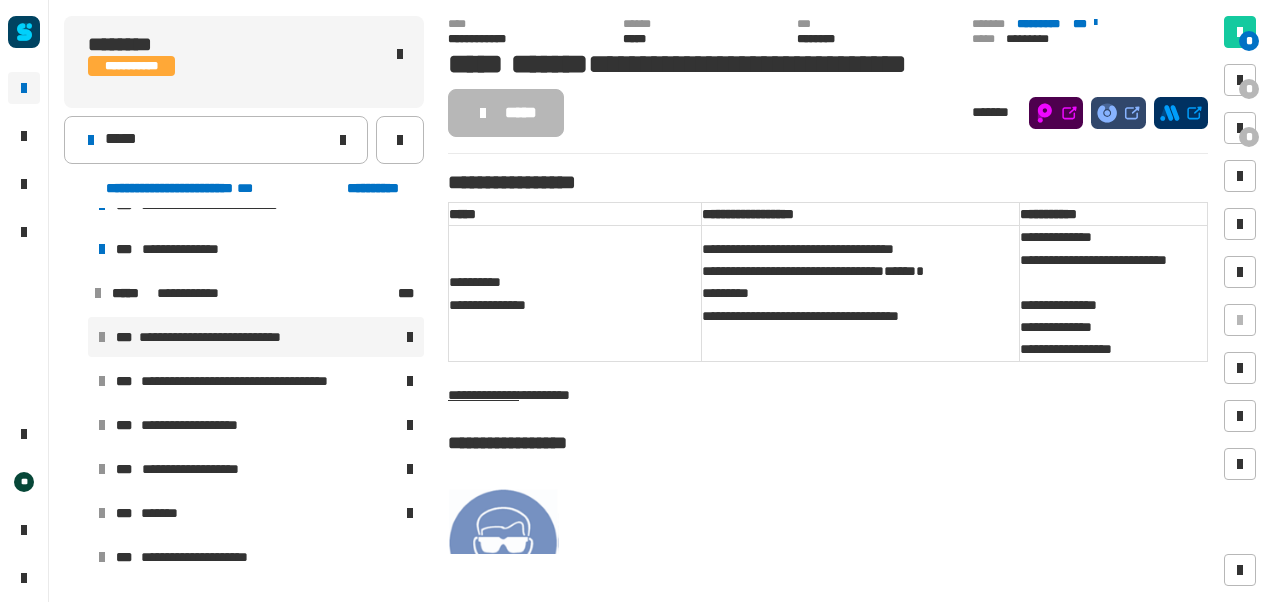 click on "**********" at bounding box center [220, 337] 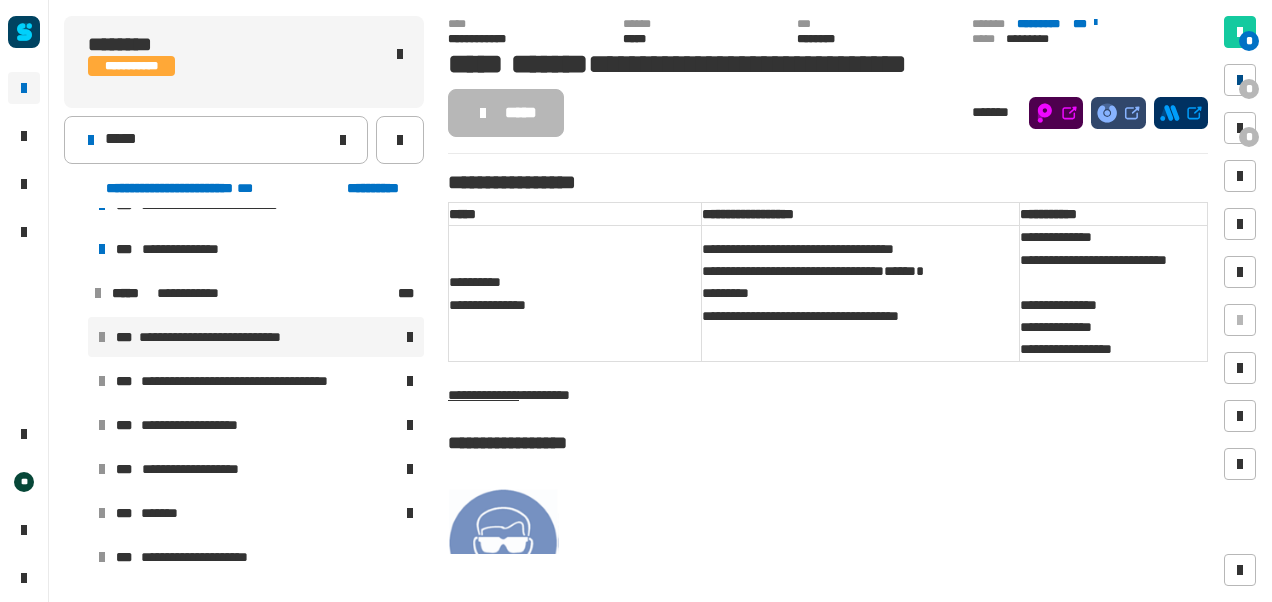 click on "*" at bounding box center (1249, 89) 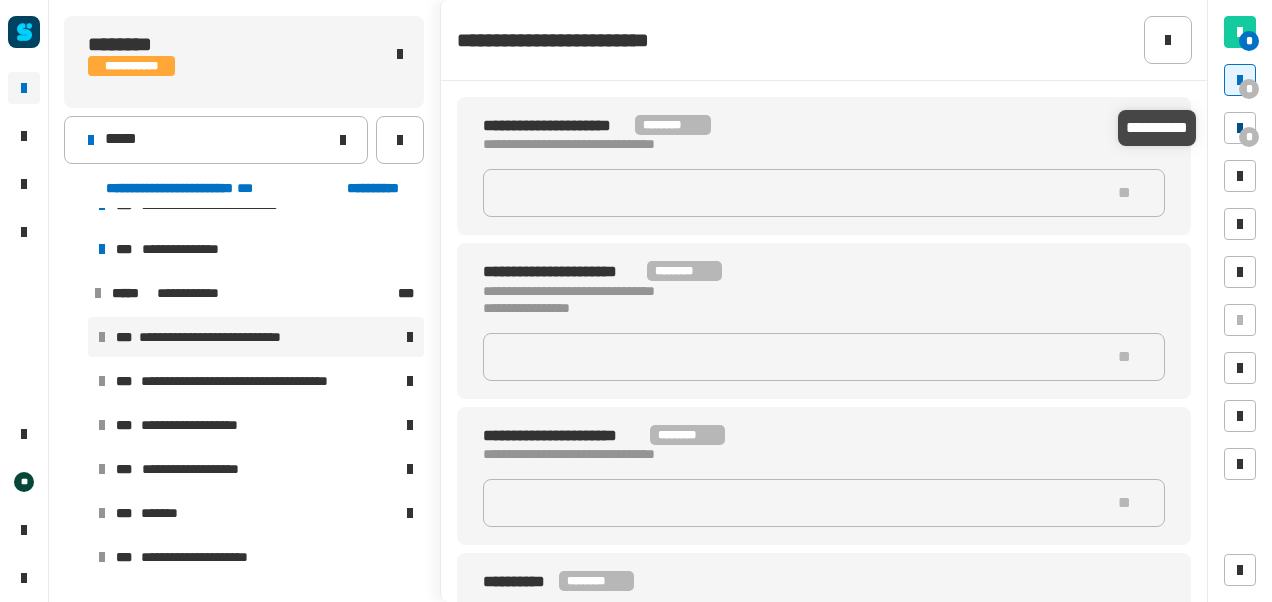 click on "*" at bounding box center (1249, 137) 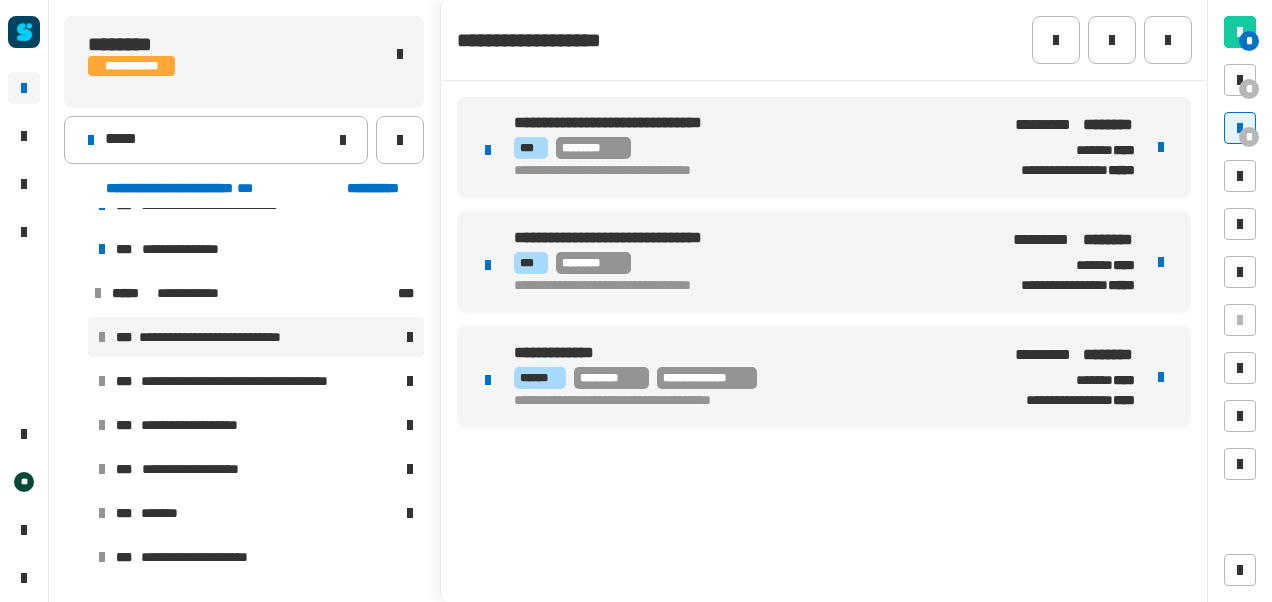 click on "**********" at bounding box center [749, 378] 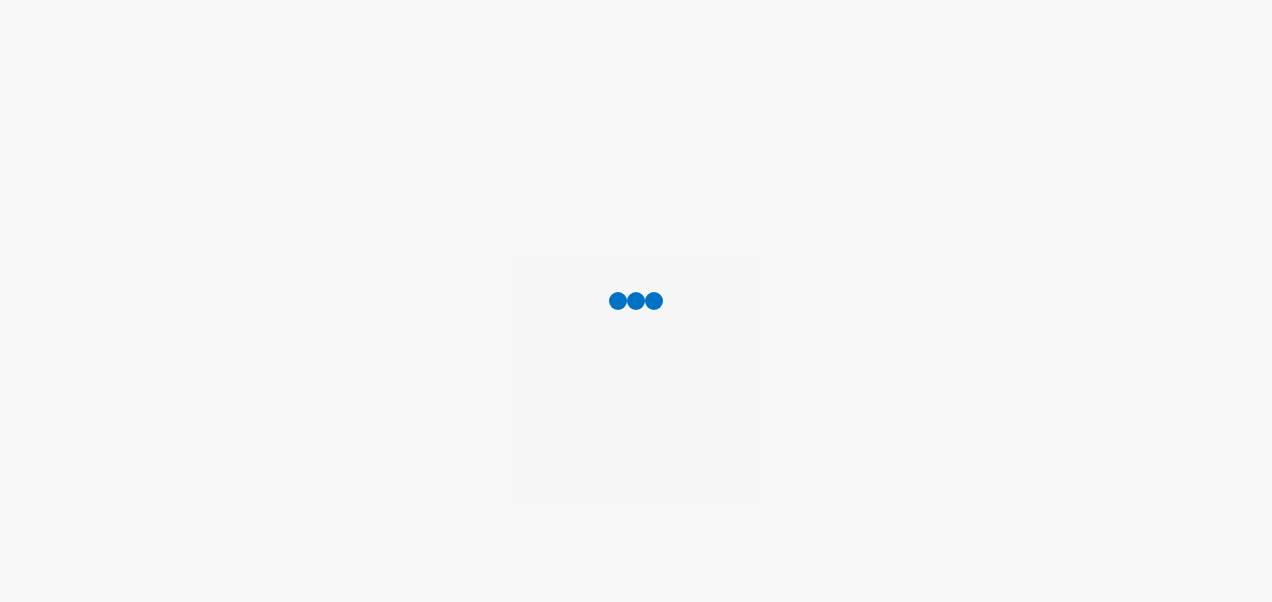scroll, scrollTop: 0, scrollLeft: 0, axis: both 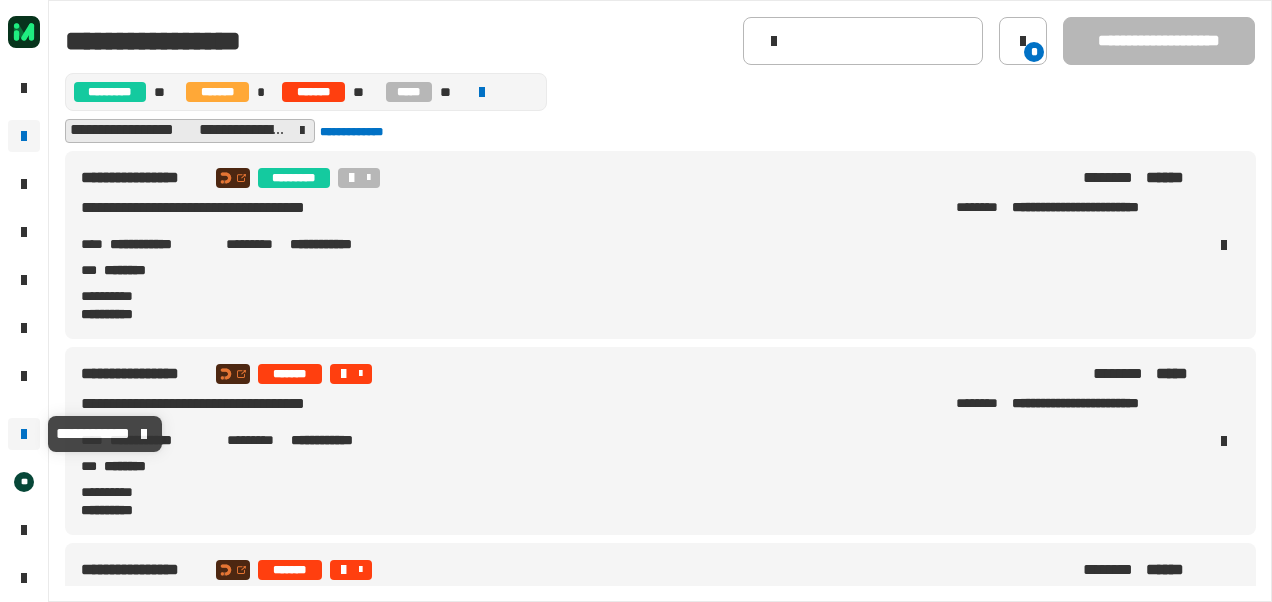 click 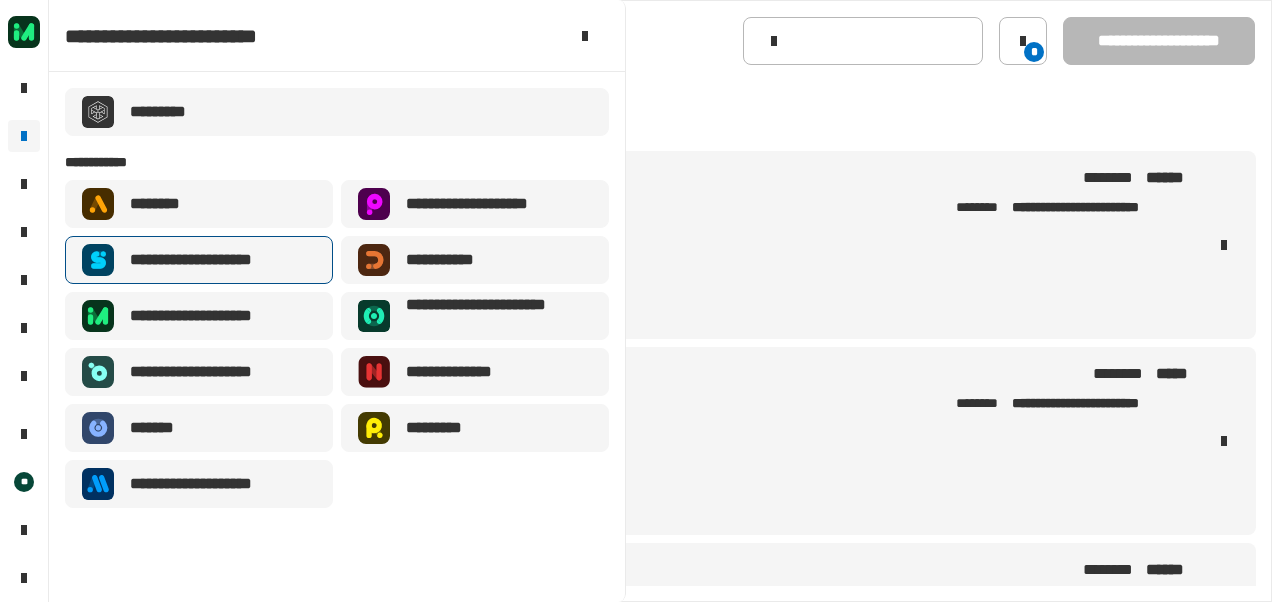 click on "**********" at bounding box center [207, 260] 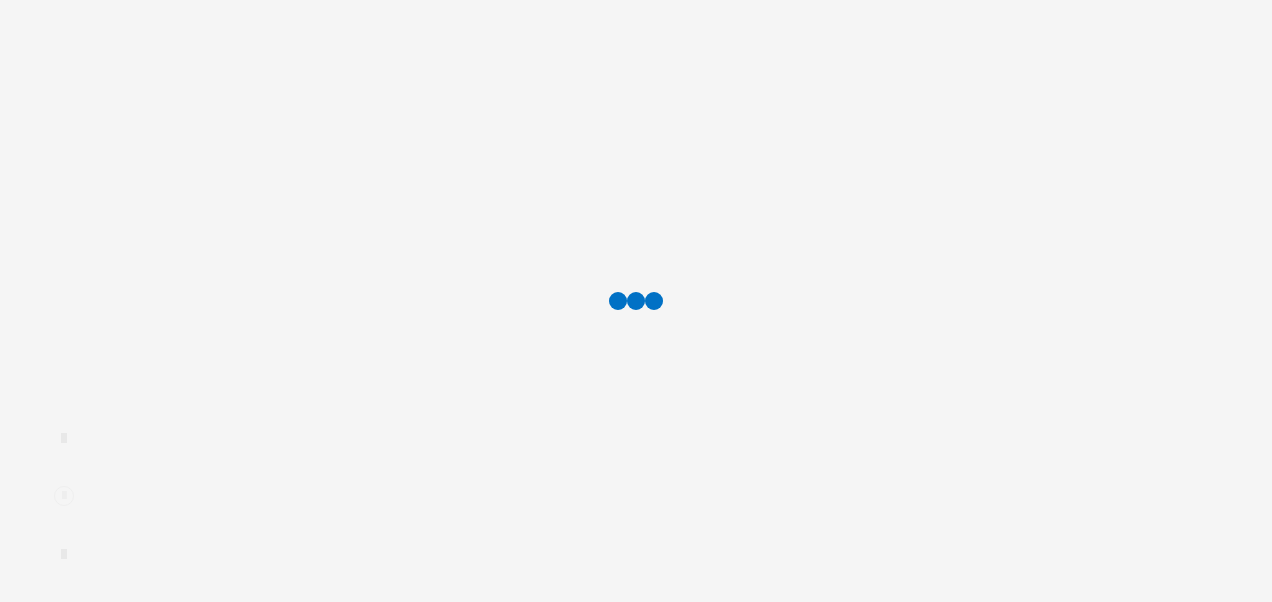 scroll, scrollTop: 0, scrollLeft: 0, axis: both 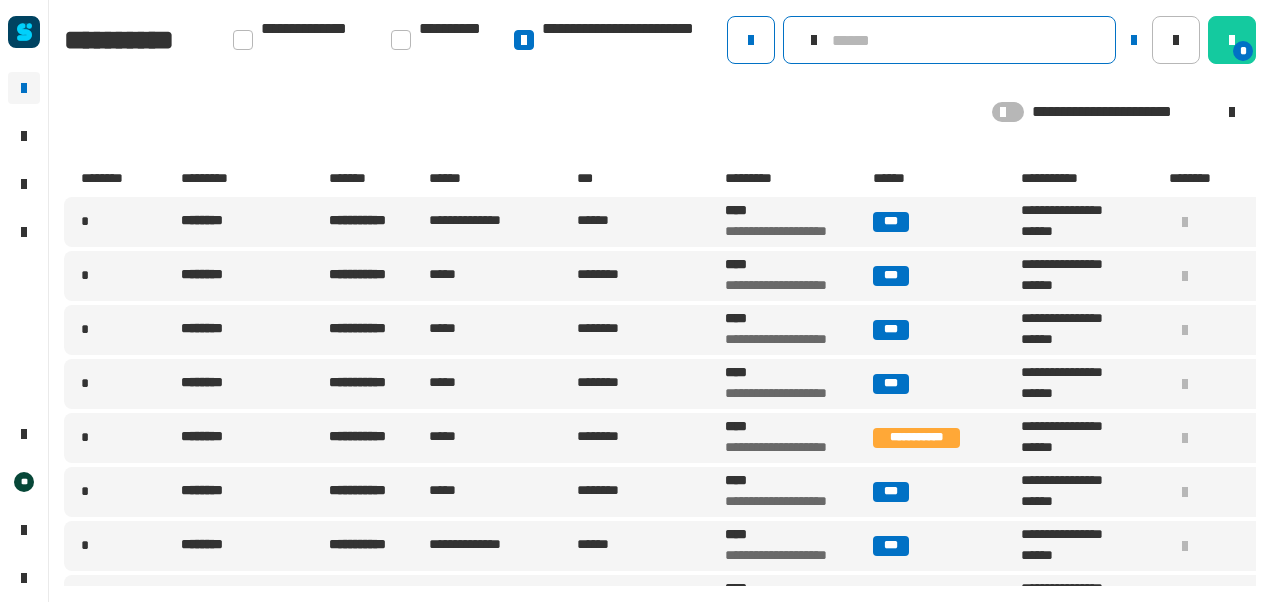 click 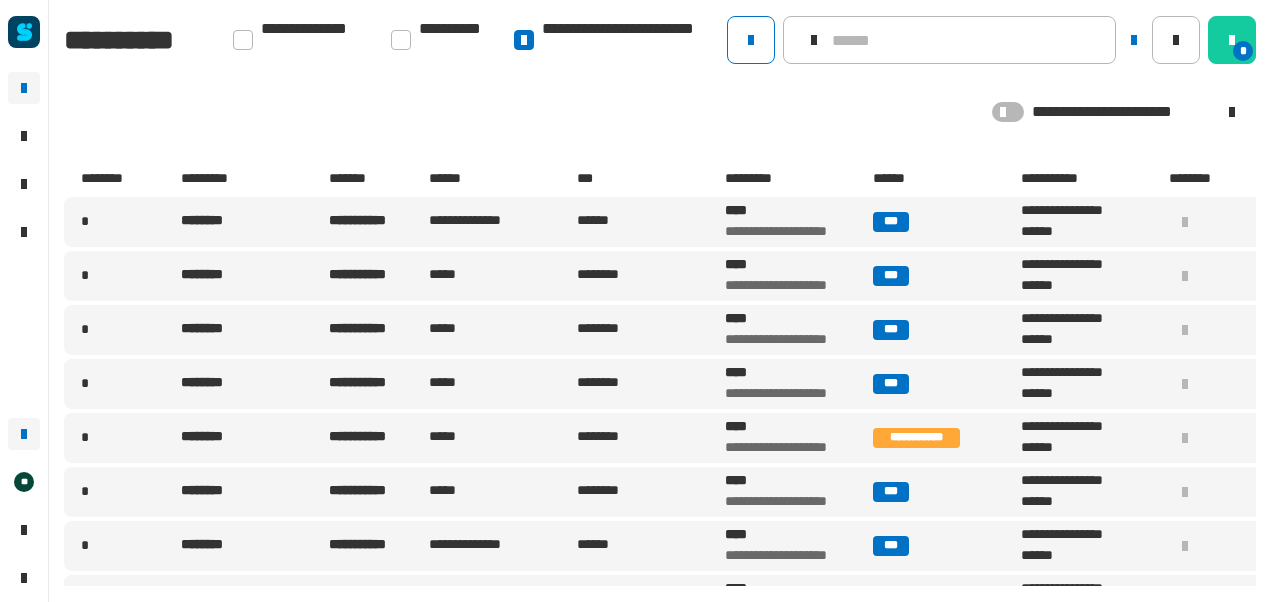 click 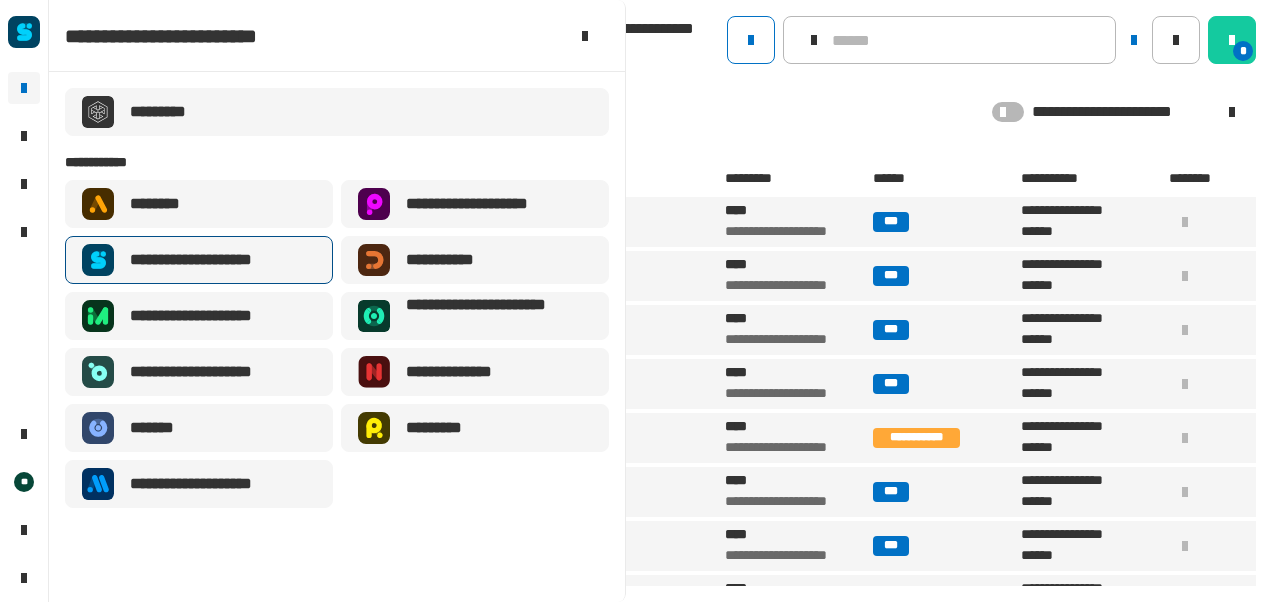 click on "**********" at bounding box center [199, 260] 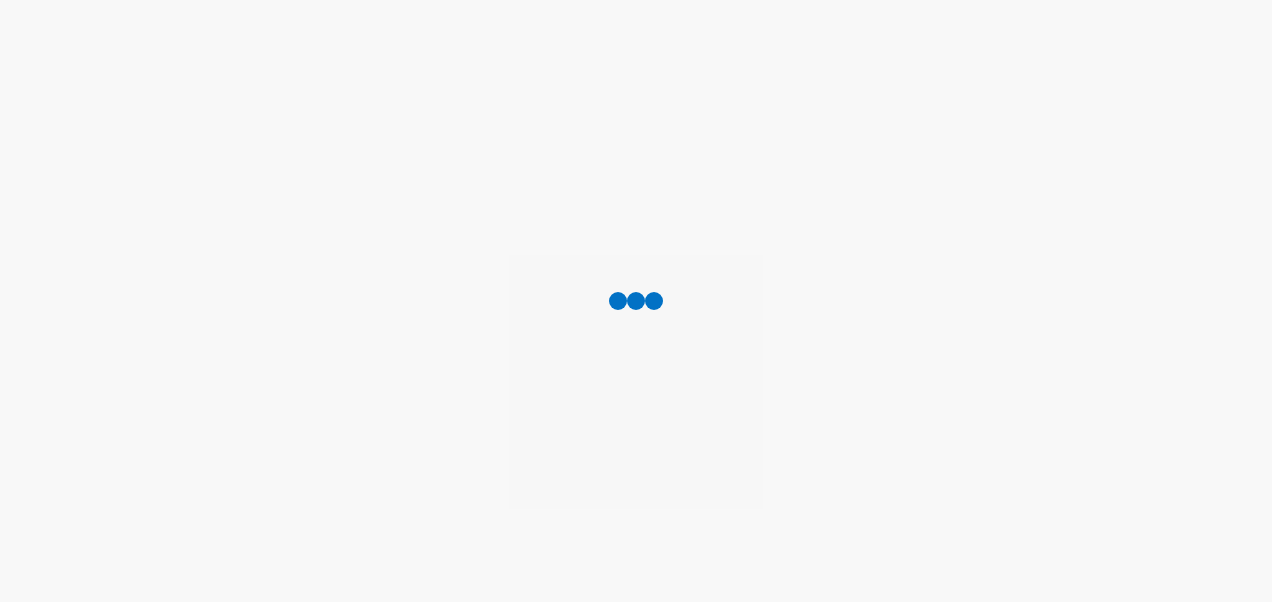 scroll, scrollTop: 0, scrollLeft: 0, axis: both 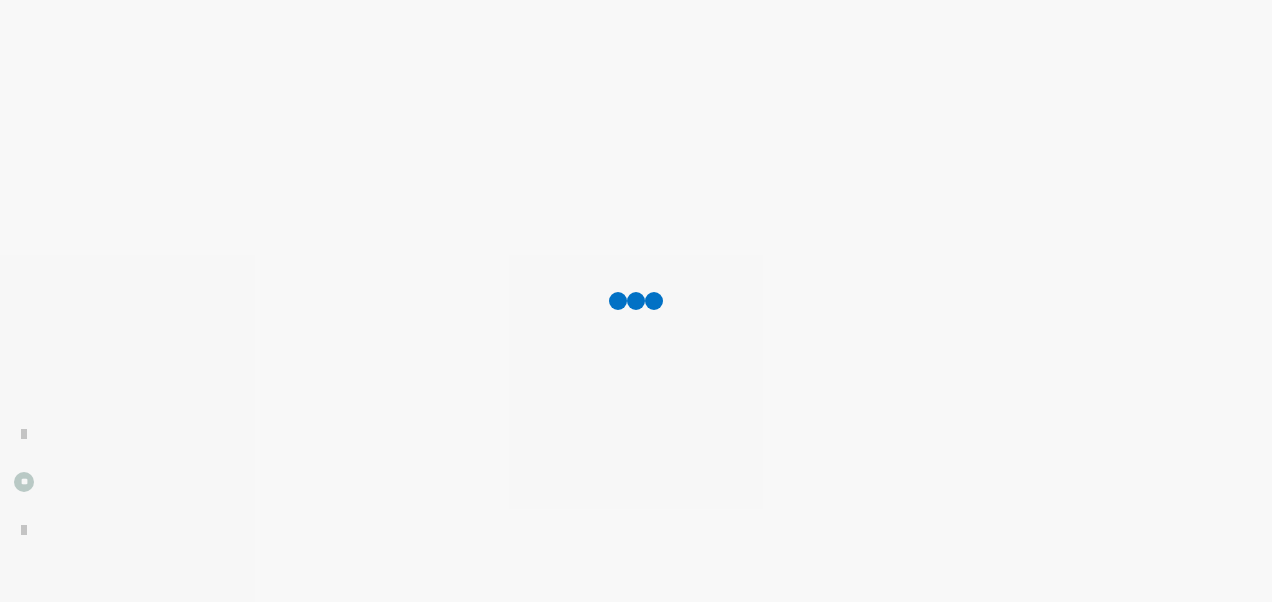 click at bounding box center [636, 301] 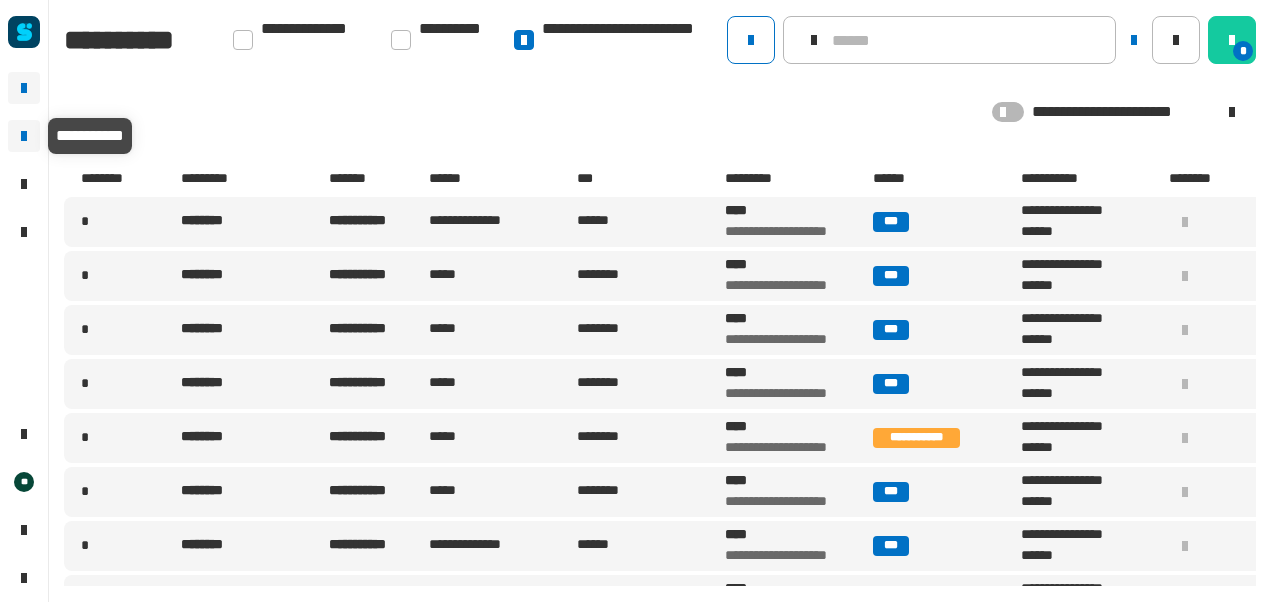 click 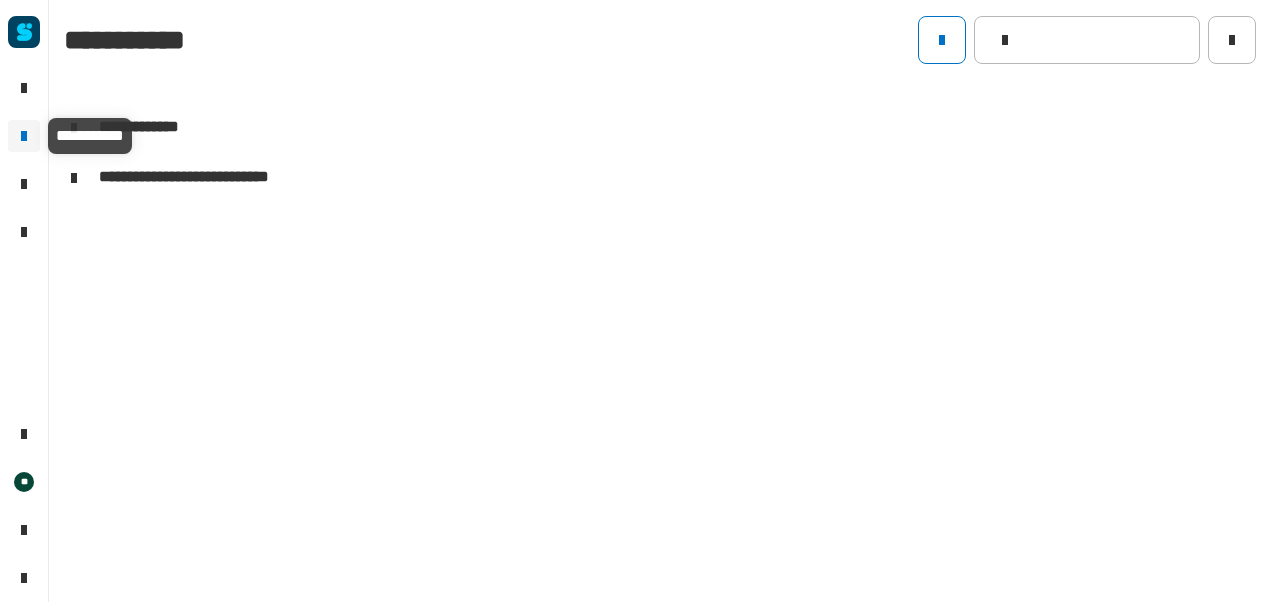 click 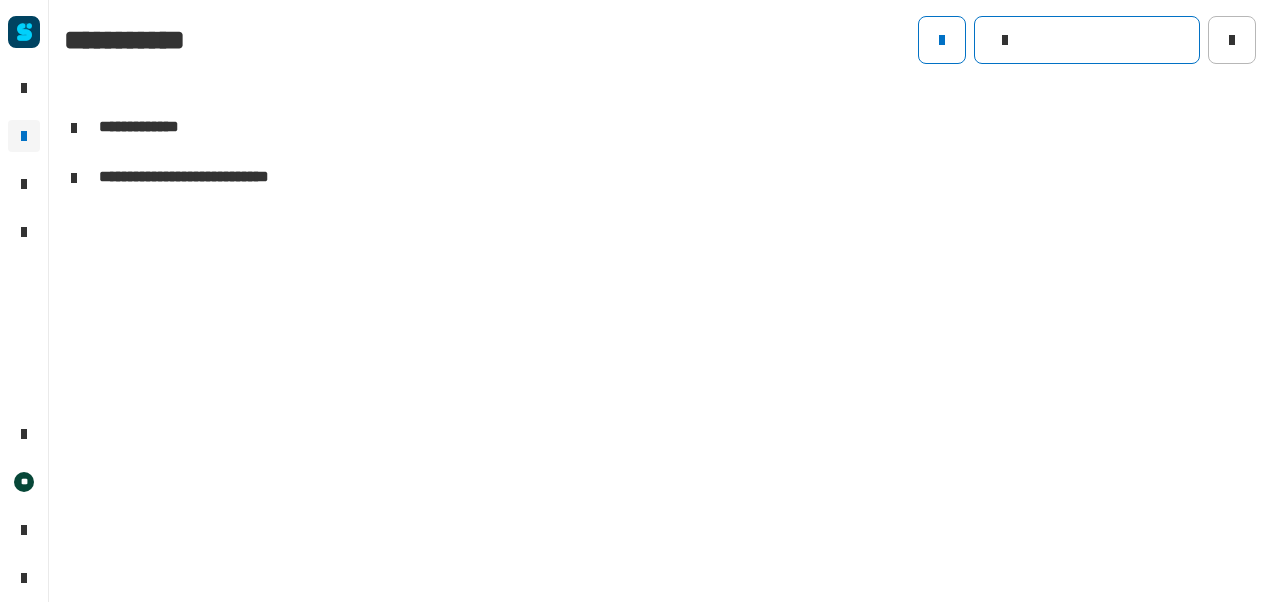 click 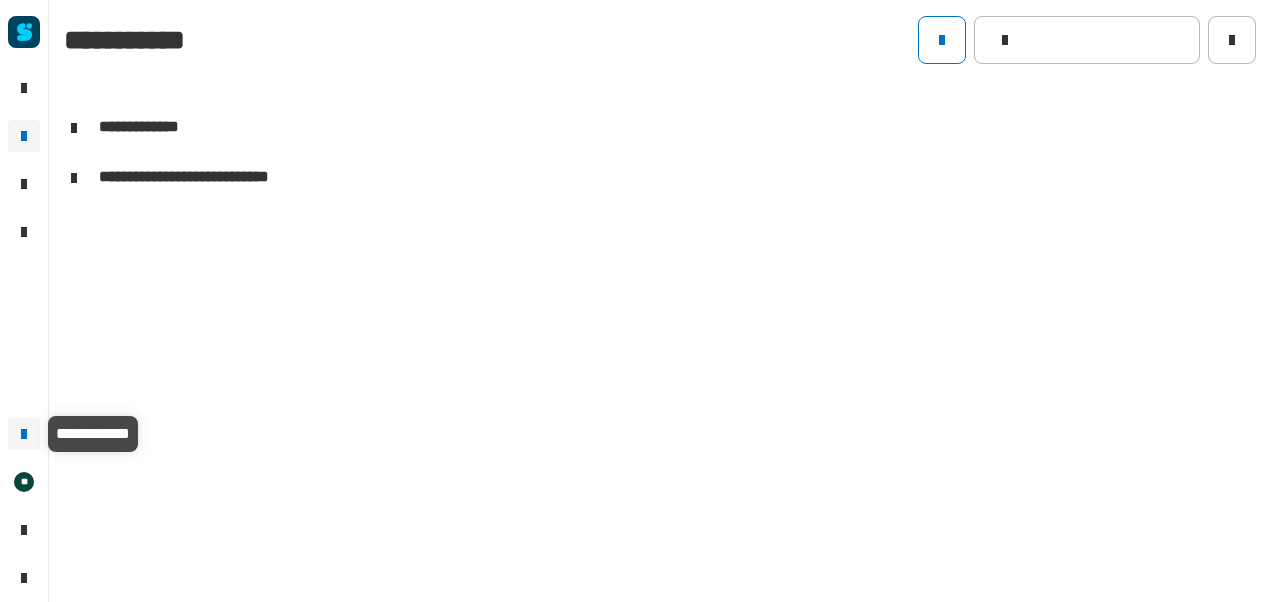 click 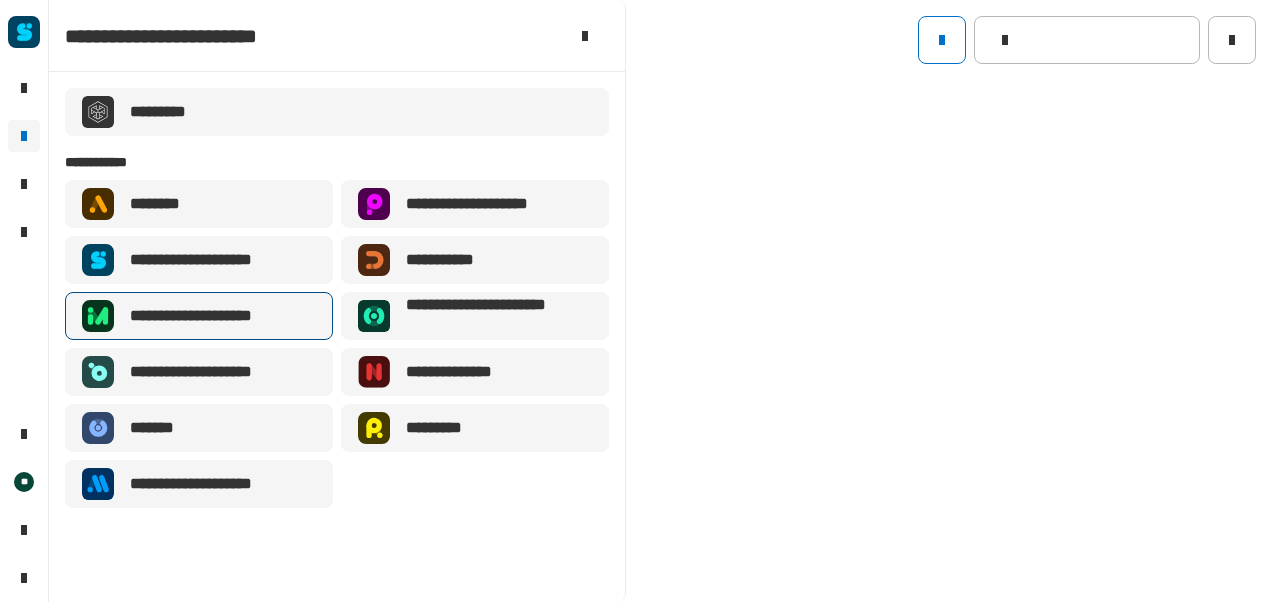 click on "**********" at bounding box center (199, 316) 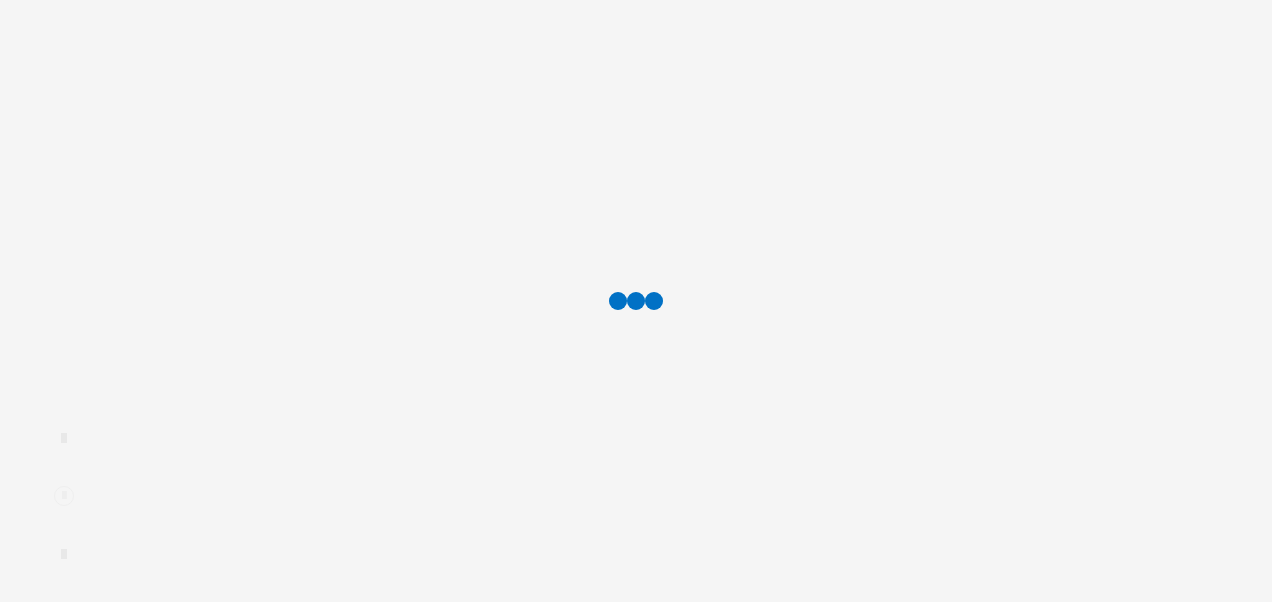 scroll, scrollTop: 0, scrollLeft: 0, axis: both 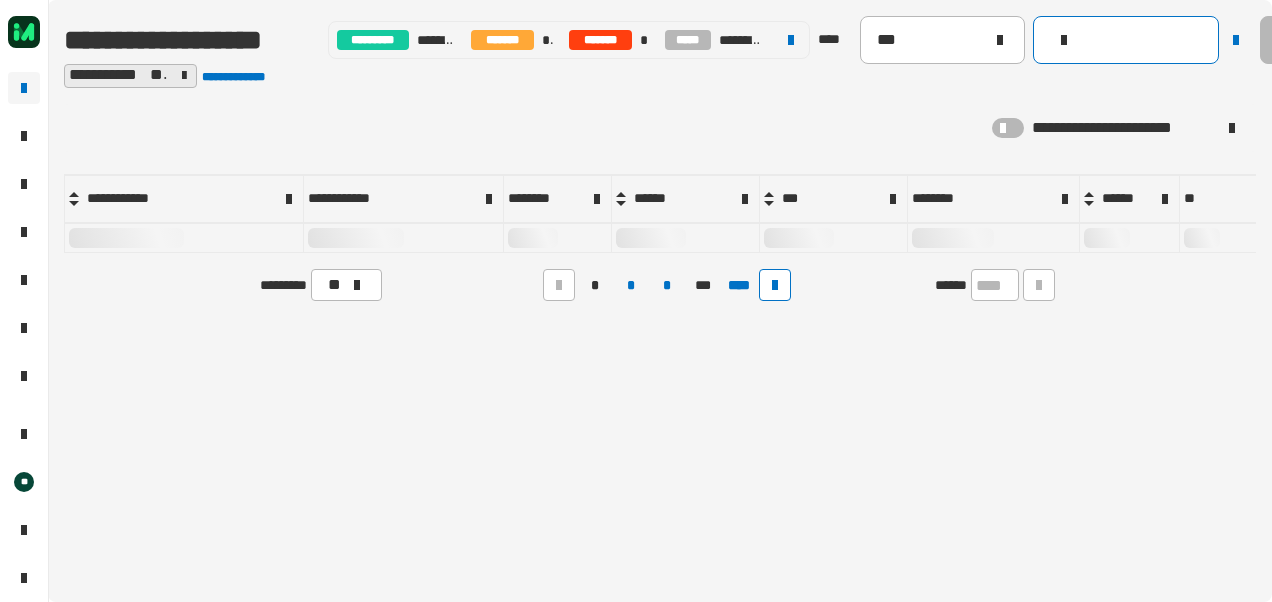 click 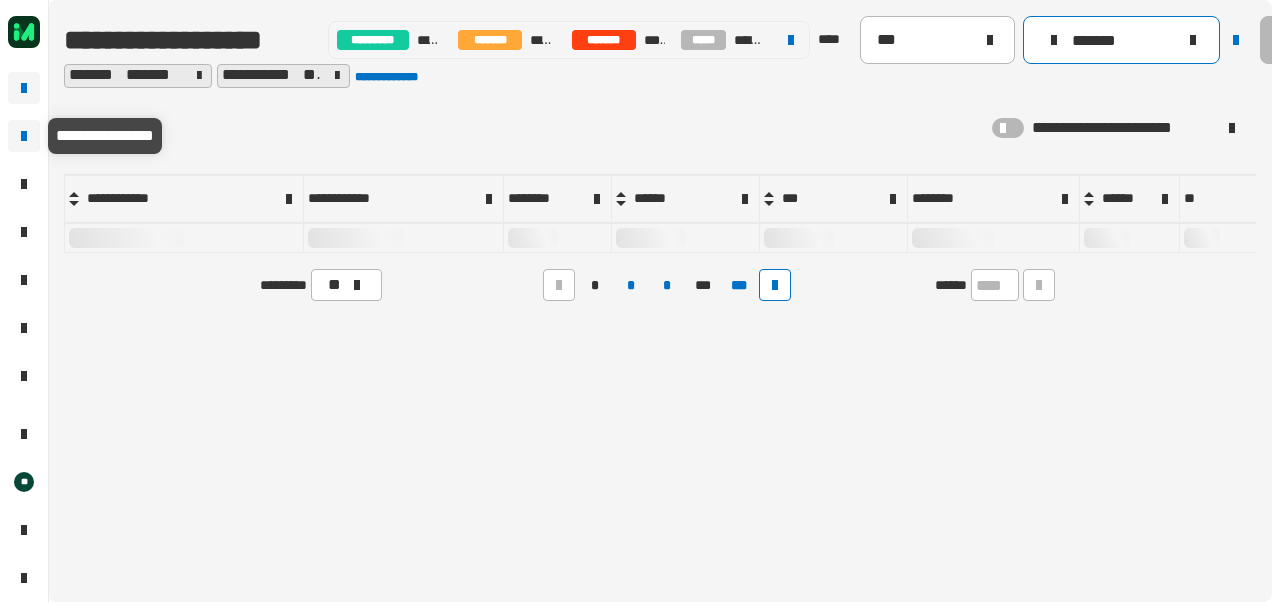 type on "*******" 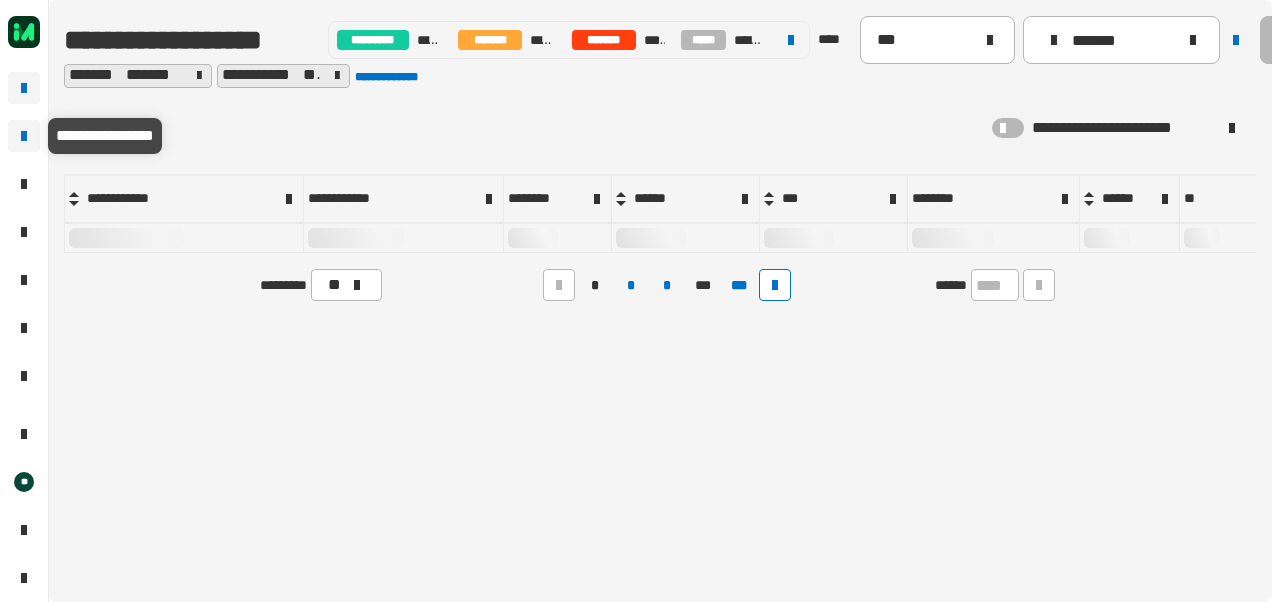 click 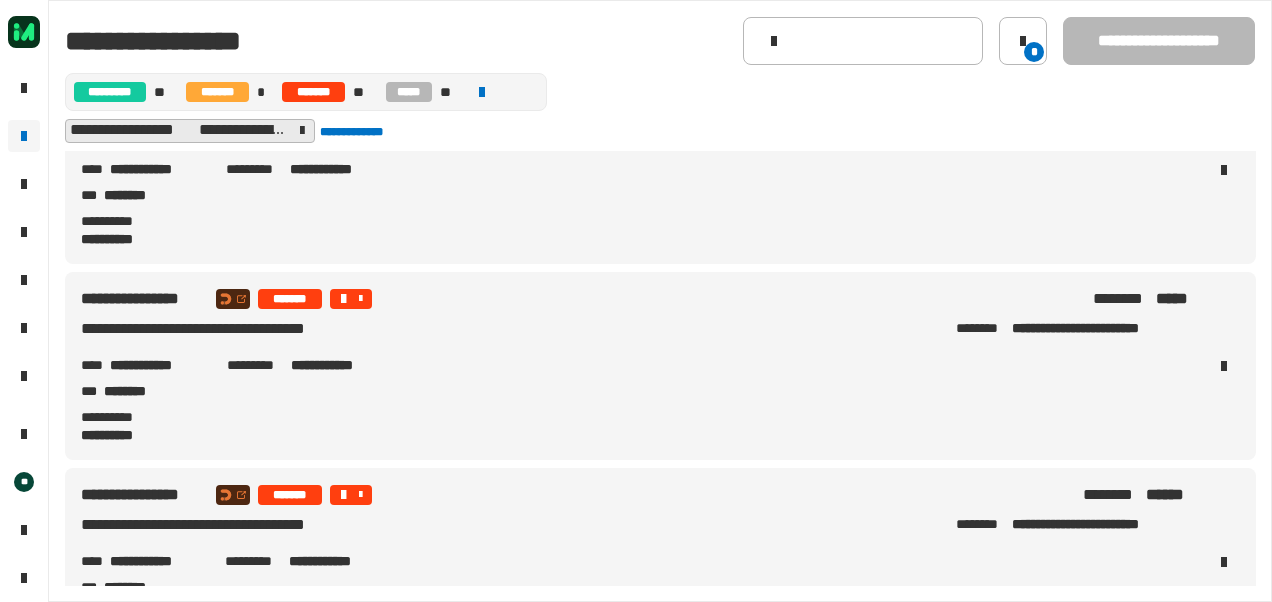 scroll, scrollTop: 152, scrollLeft: 0, axis: vertical 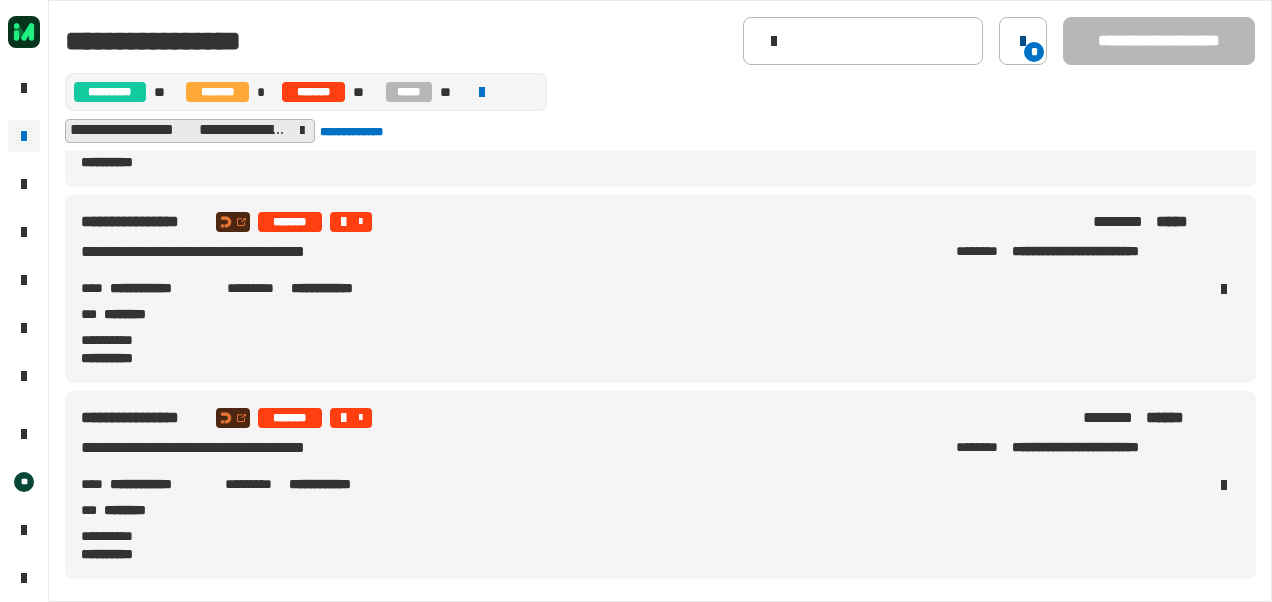 click on "*" 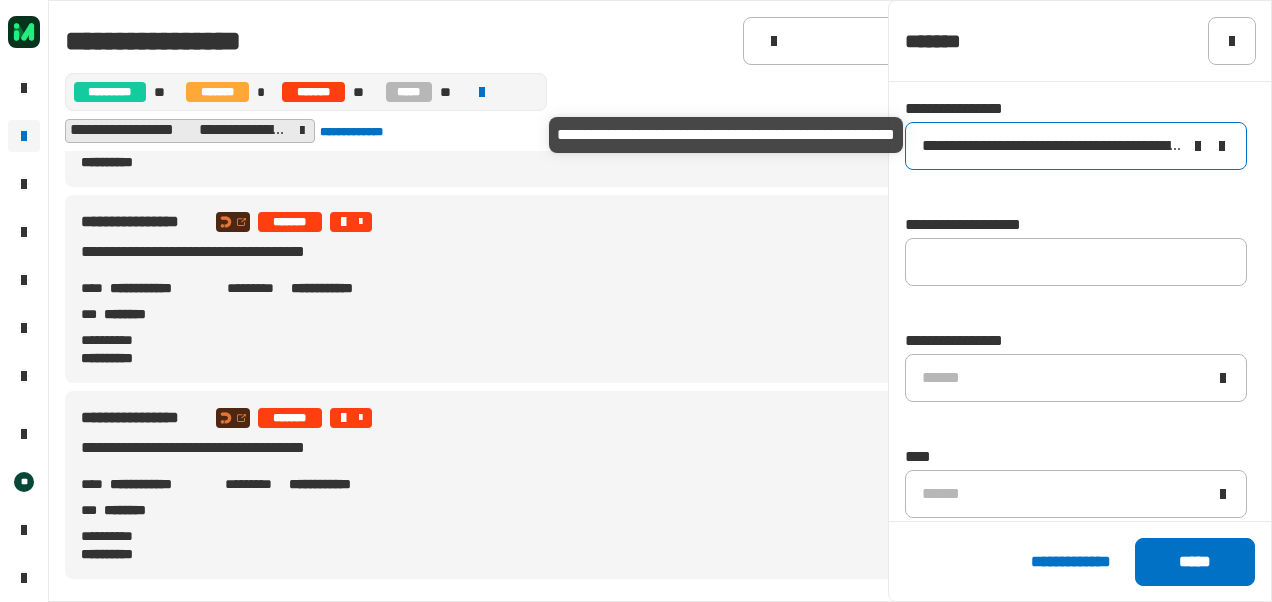 click on "**********" 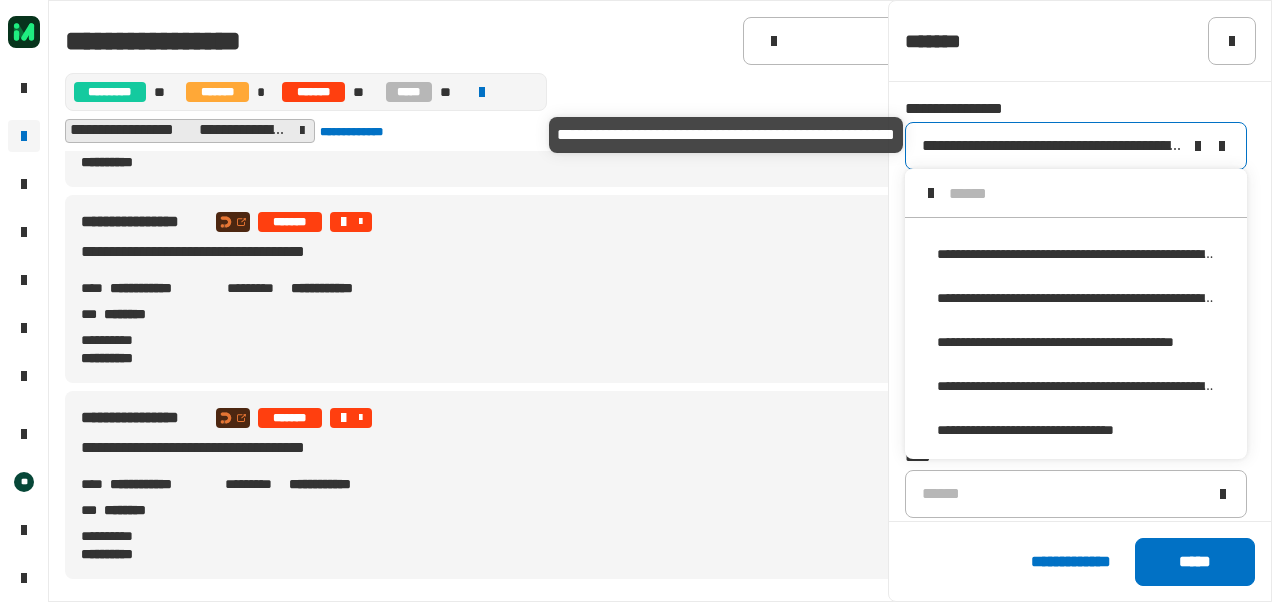 scroll, scrollTop: 0, scrollLeft: 0, axis: both 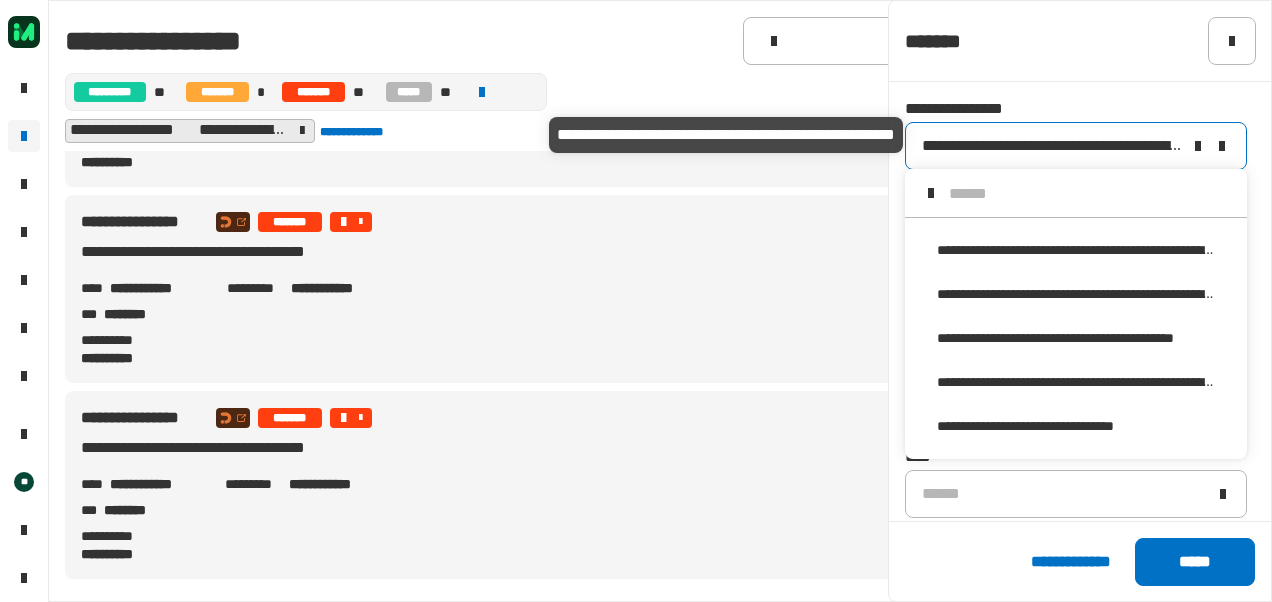 click on "**********" 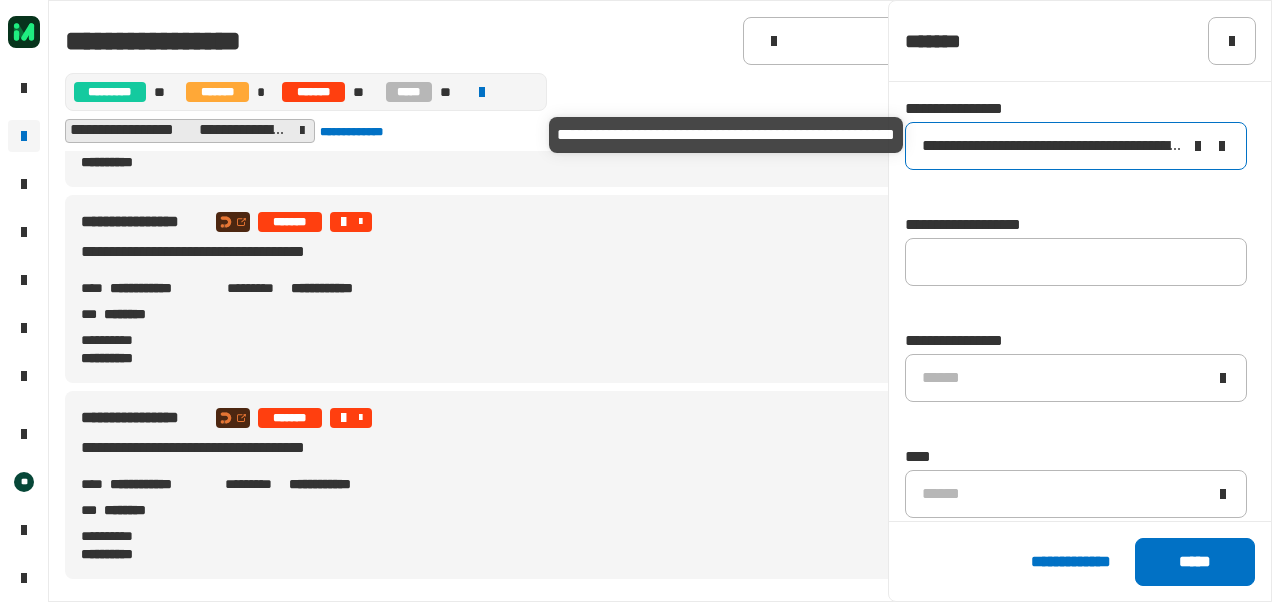 click on "**********" 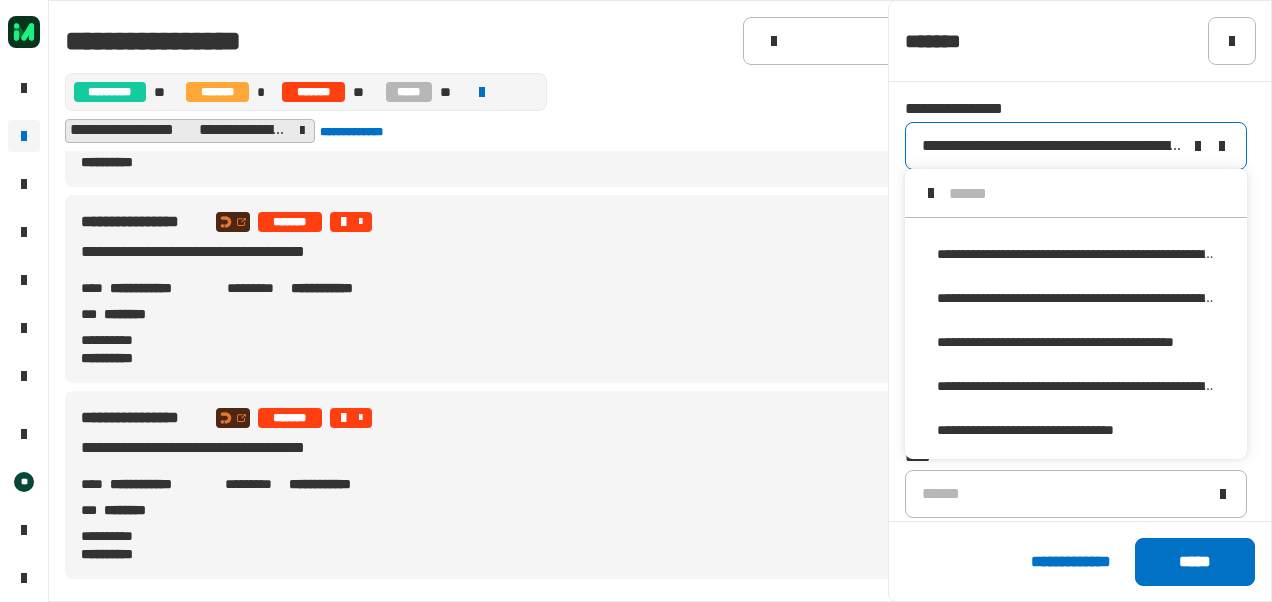 click on "**********" 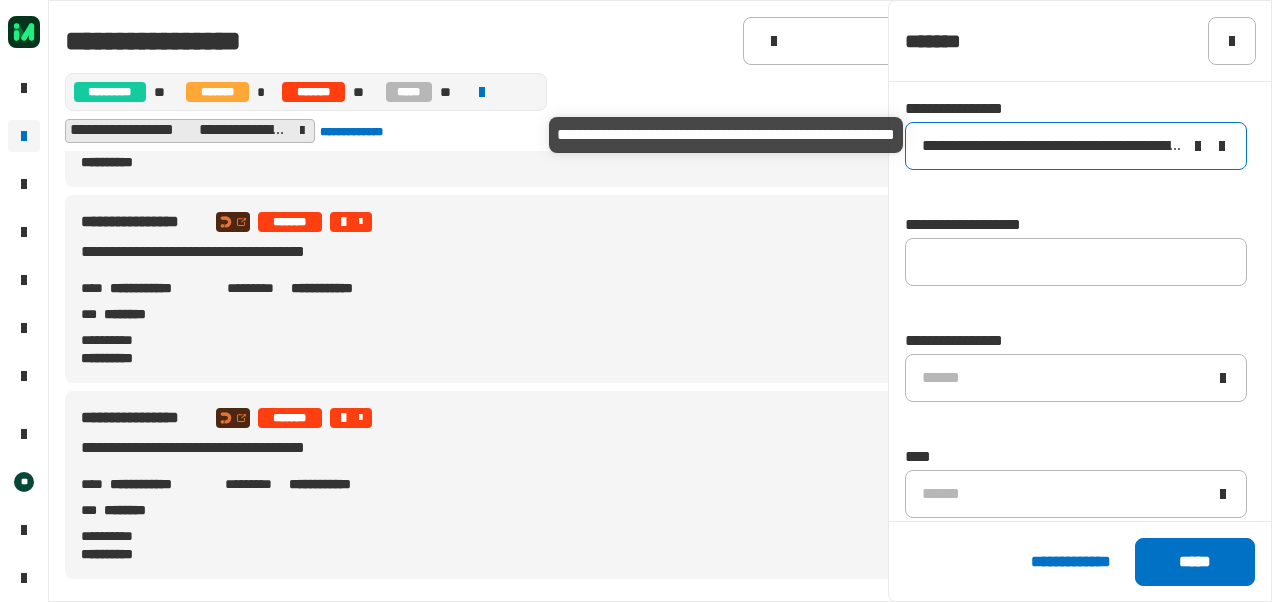 click on "**********" 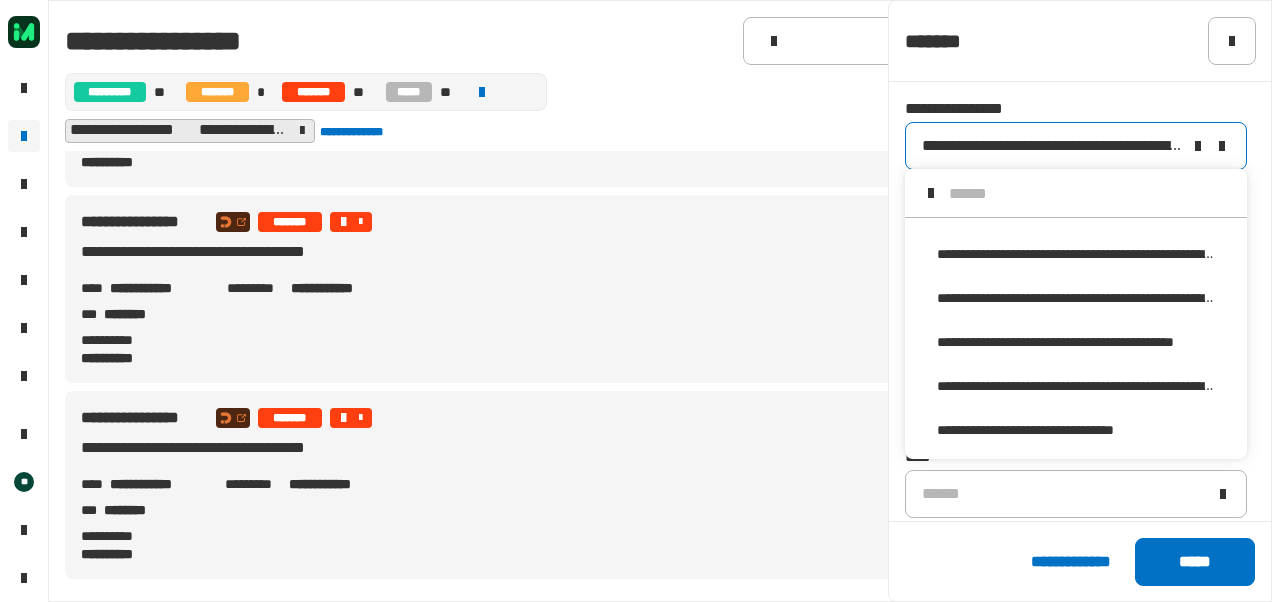 drag, startPoint x: 993, startPoint y: 136, endPoint x: 982, endPoint y: 140, distance: 11.7046995 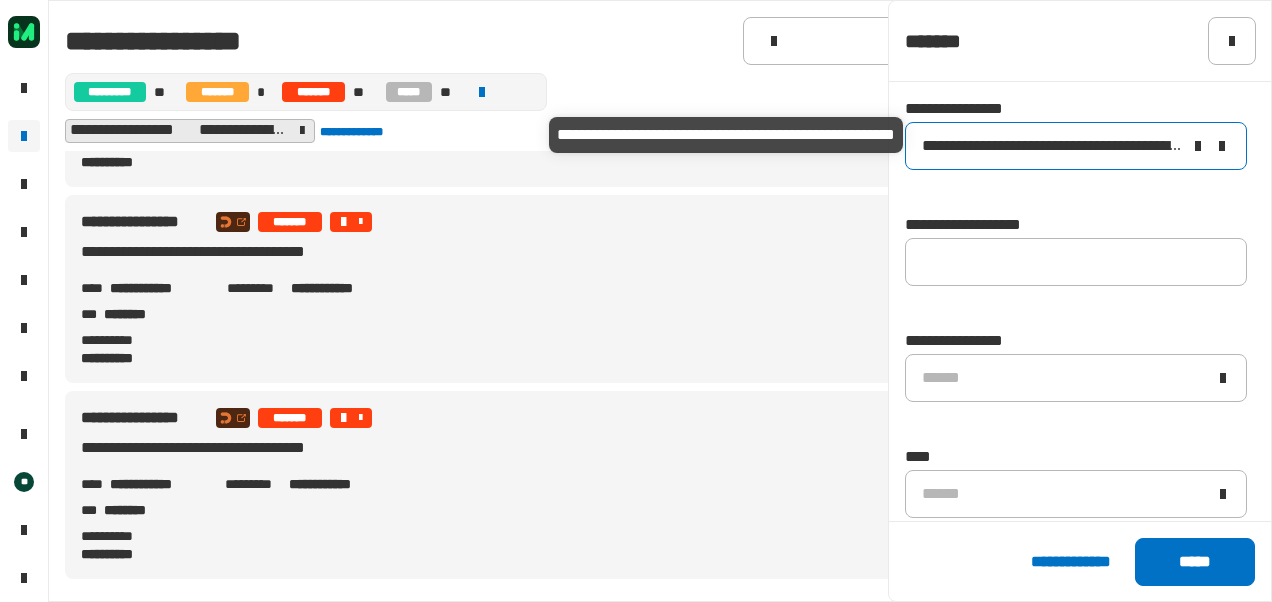click on "**********" 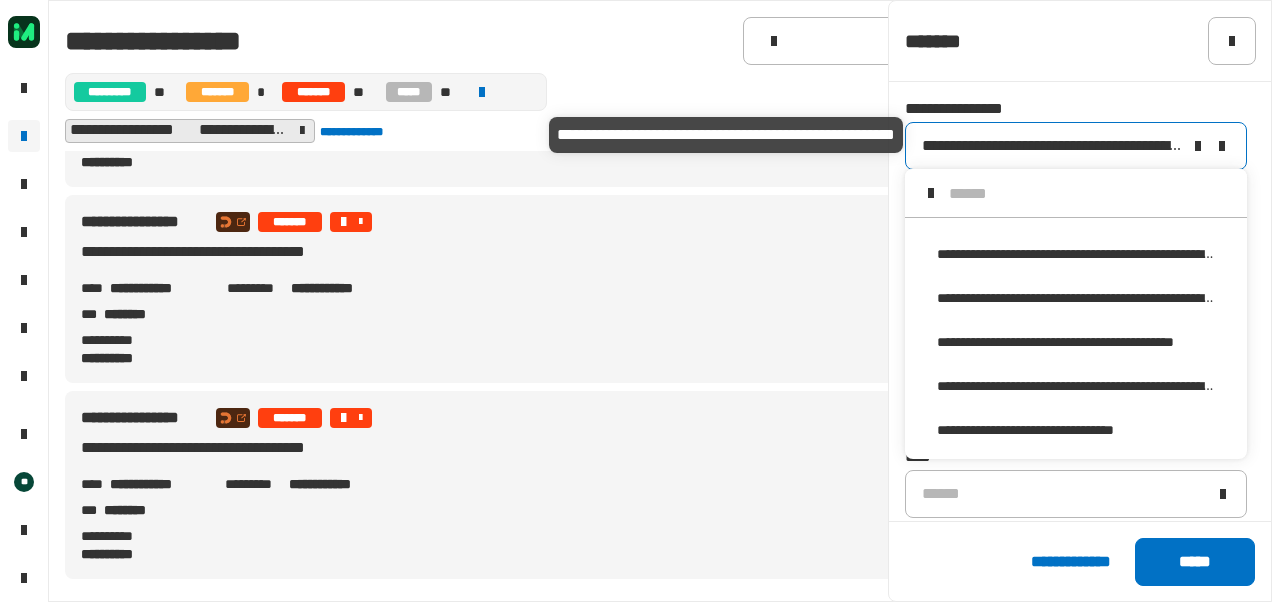 click on "**********" 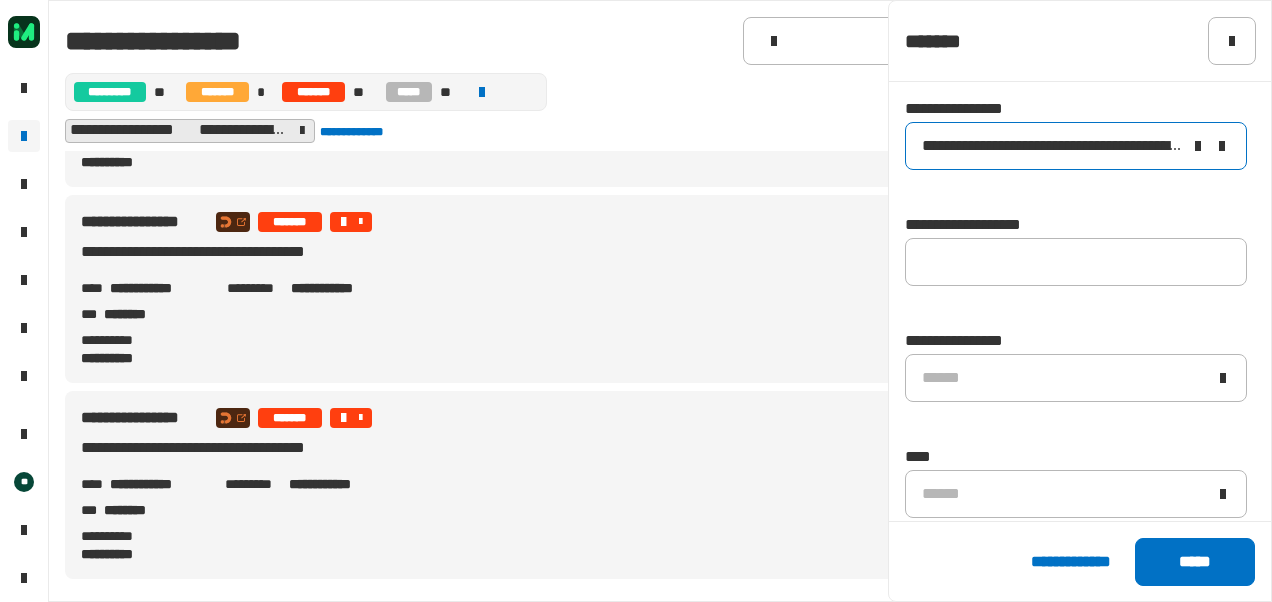 click on "**********" 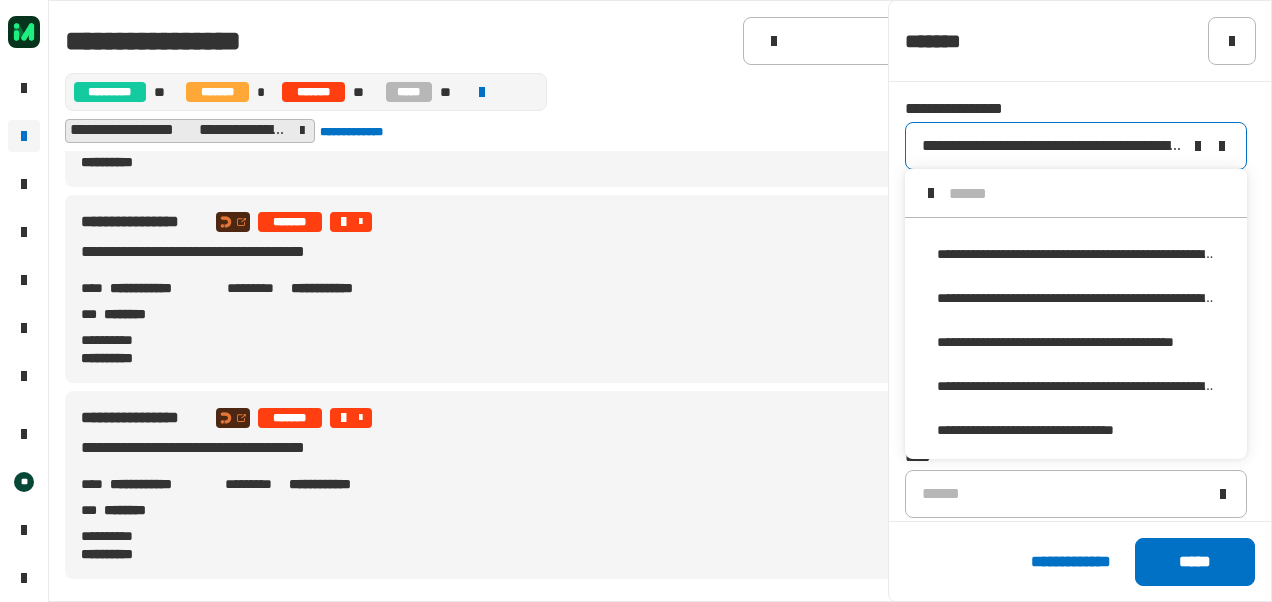 click at bounding box center [1090, 193] 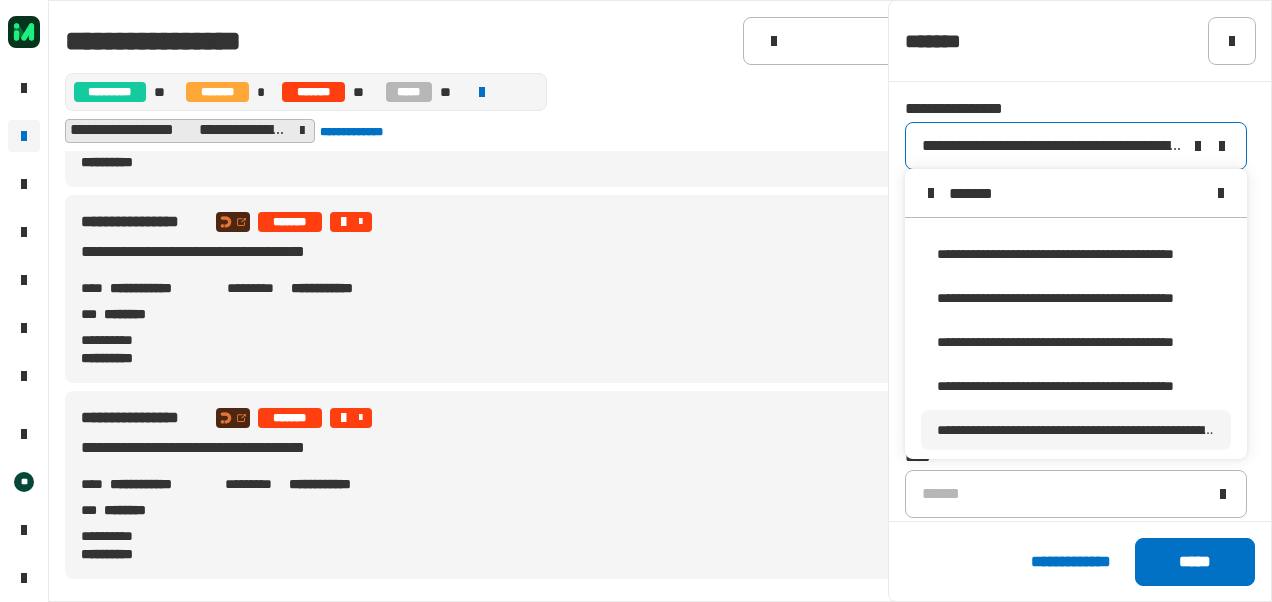 scroll, scrollTop: 7, scrollLeft: 0, axis: vertical 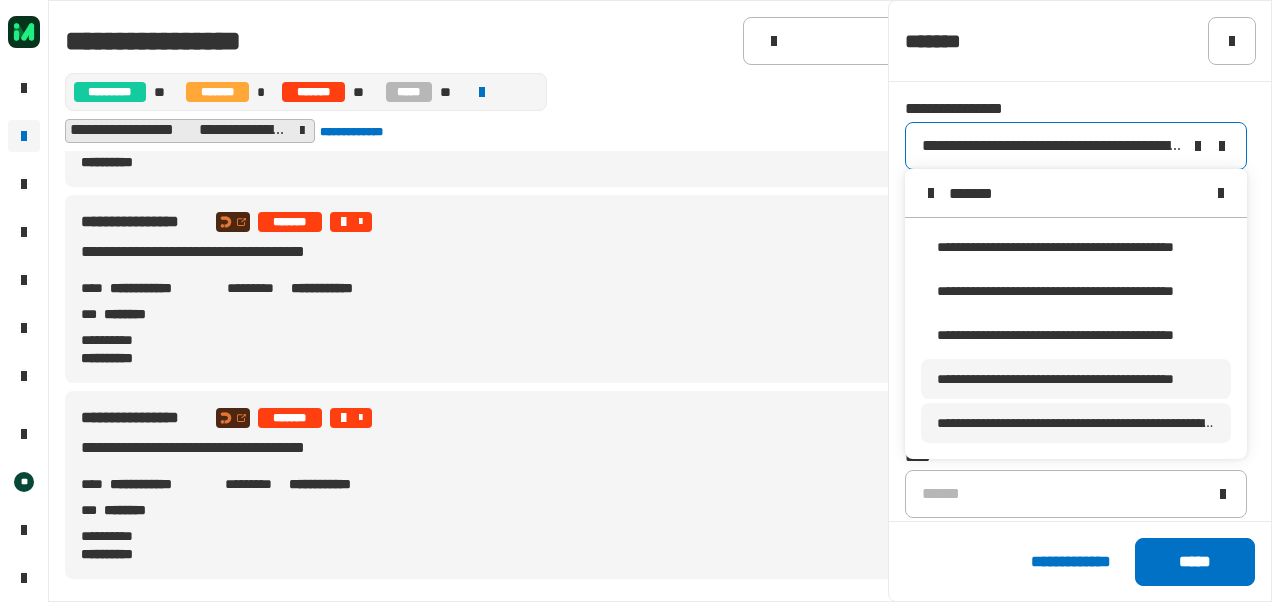 type on "*******" 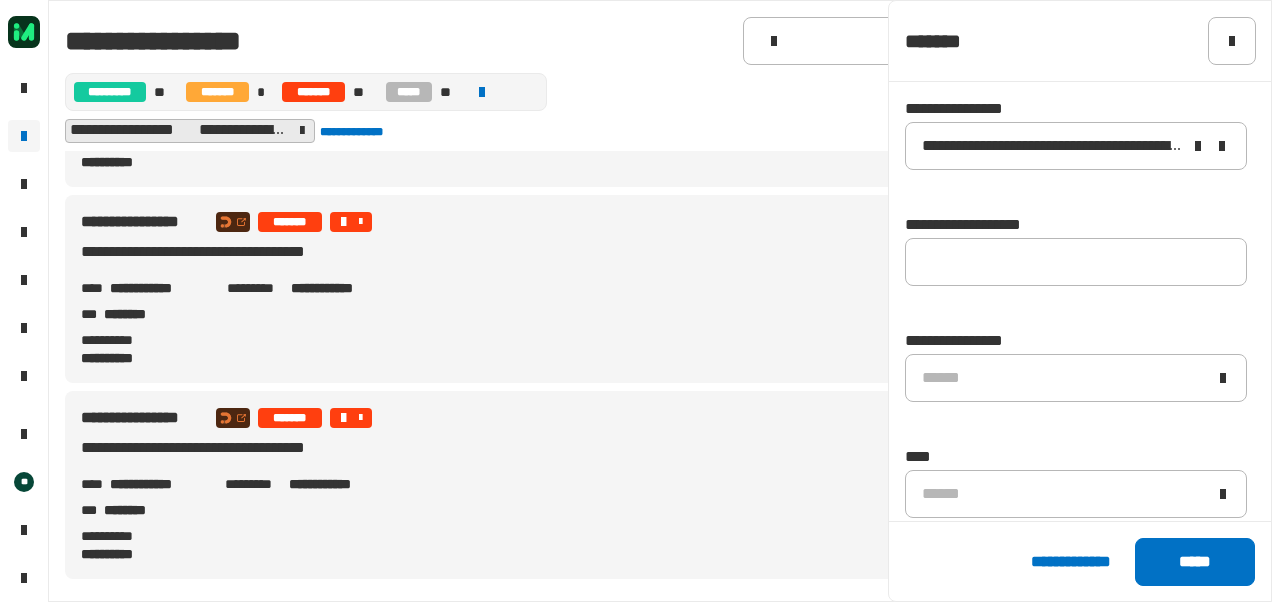 type 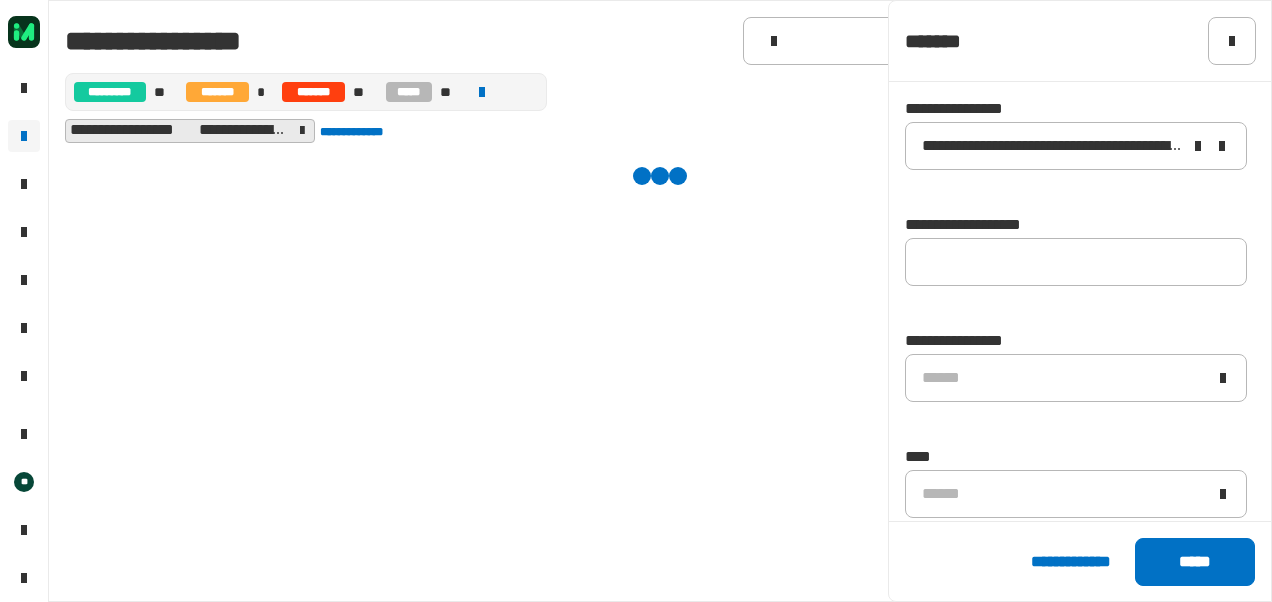 scroll, scrollTop: 0, scrollLeft: 0, axis: both 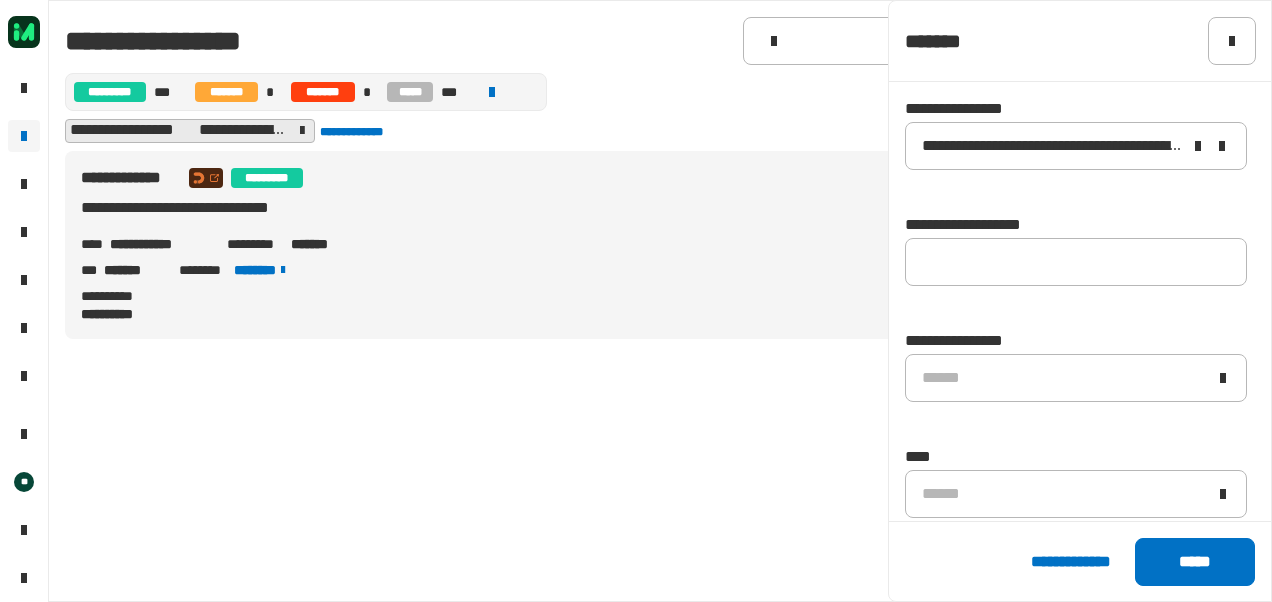 click on "**********" at bounding box center (660, 368) 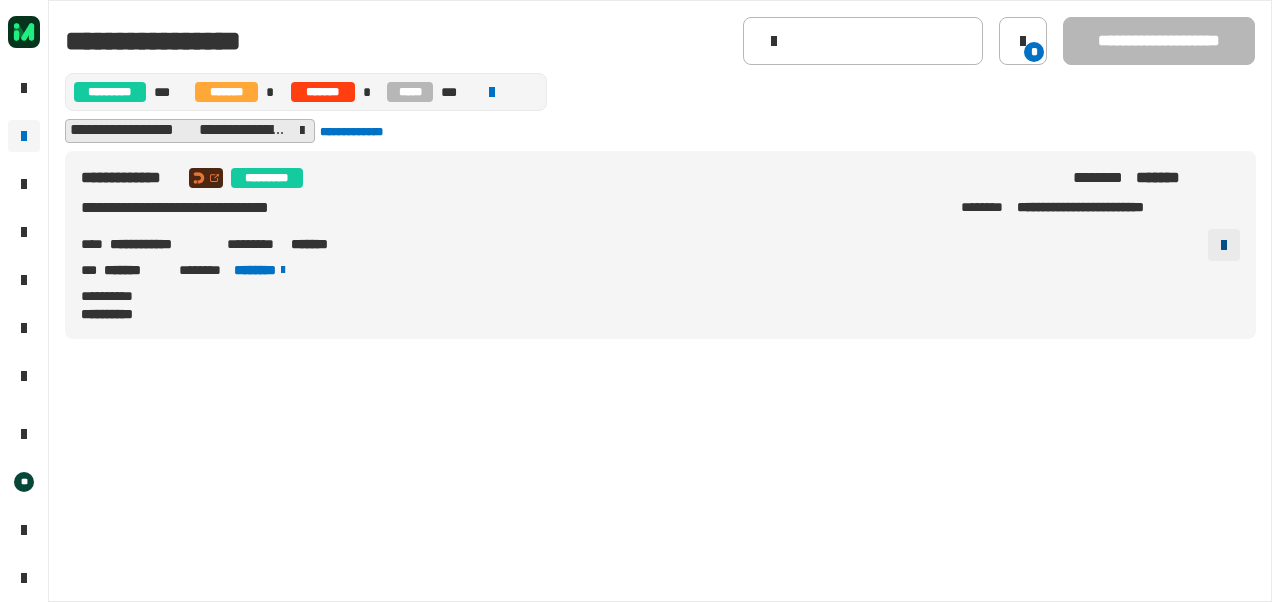 click at bounding box center (1224, 245) 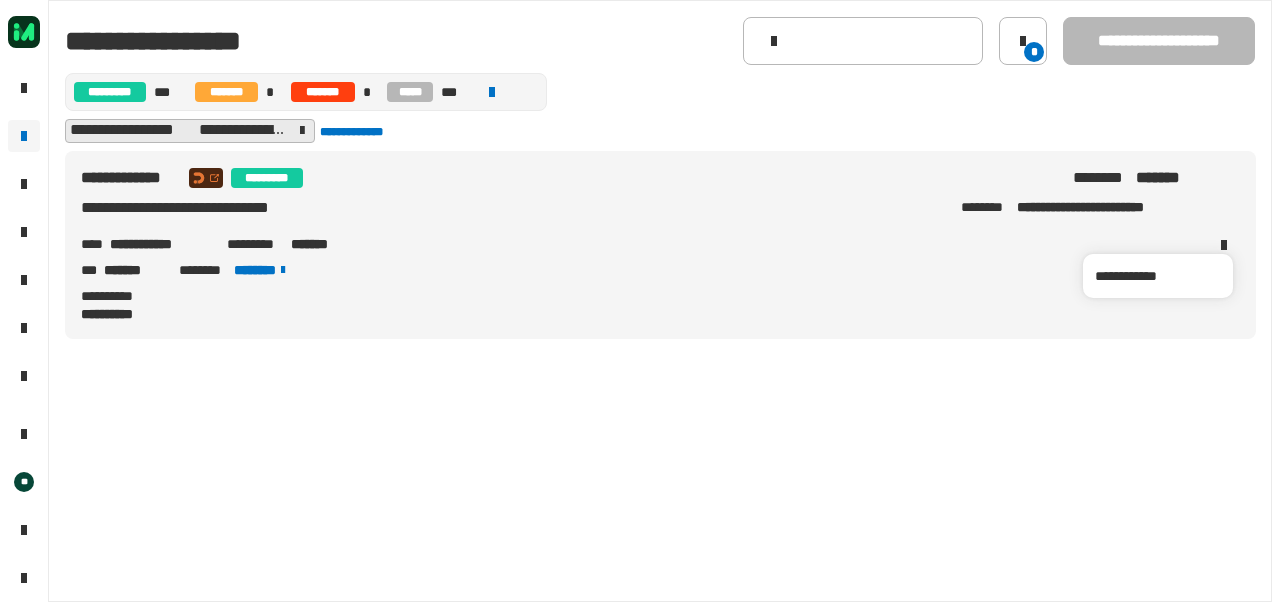 click on "**********" at bounding box center (660, 368) 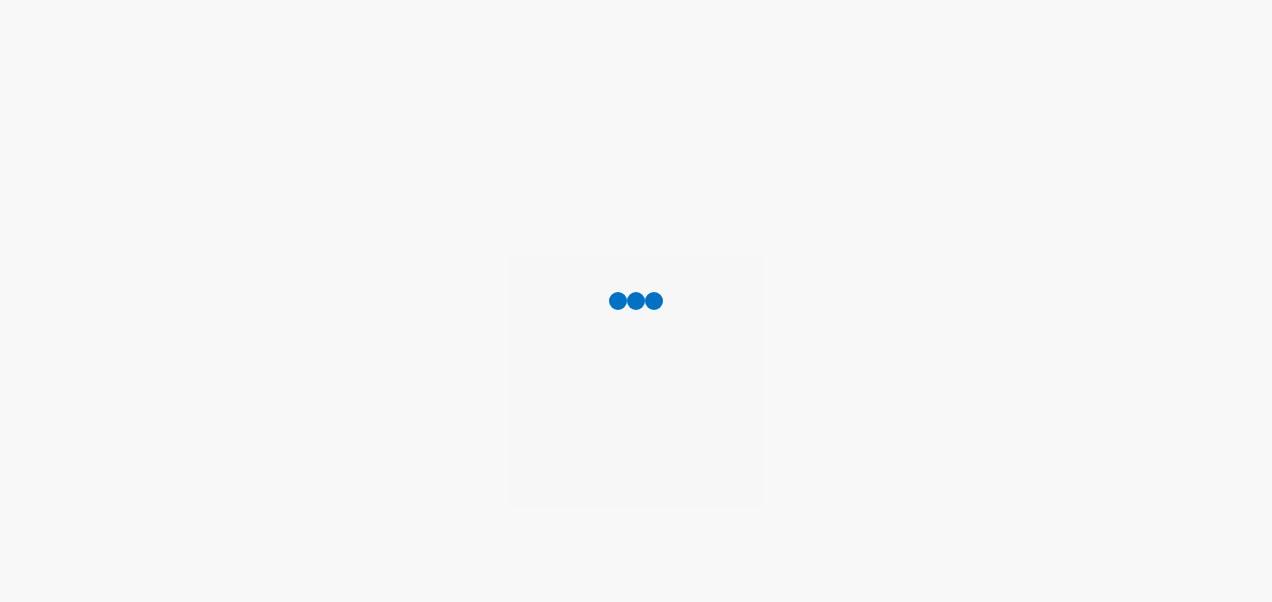 scroll, scrollTop: 0, scrollLeft: 0, axis: both 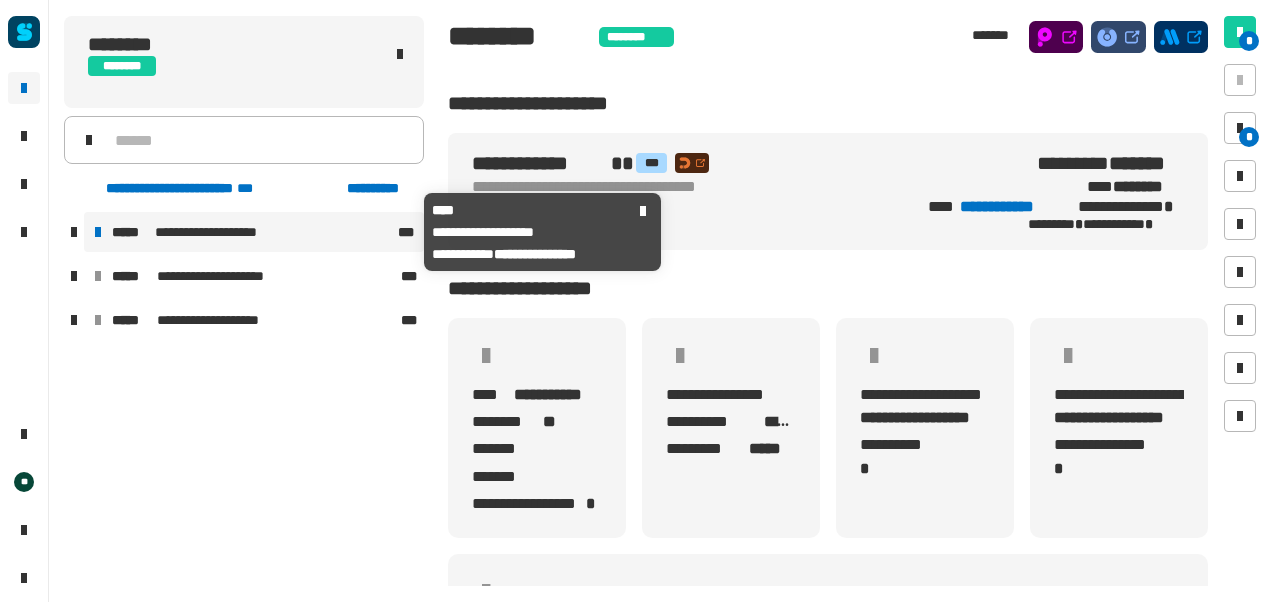 click on "**********" at bounding box center [254, 232] 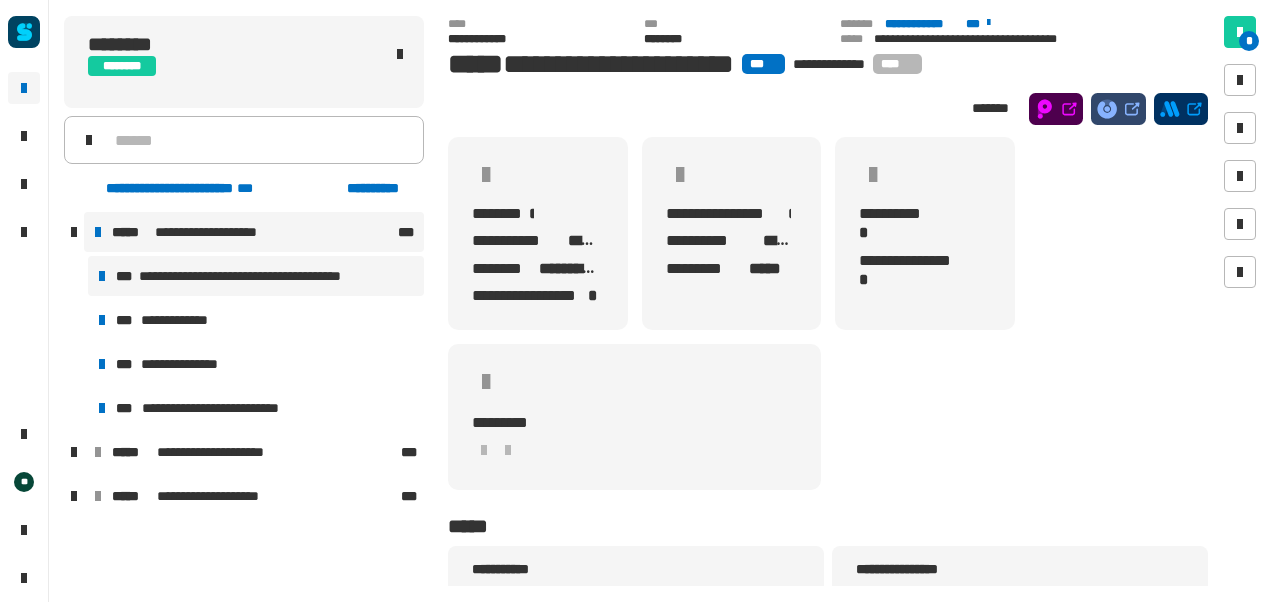 click on "**********" at bounding box center [259, 276] 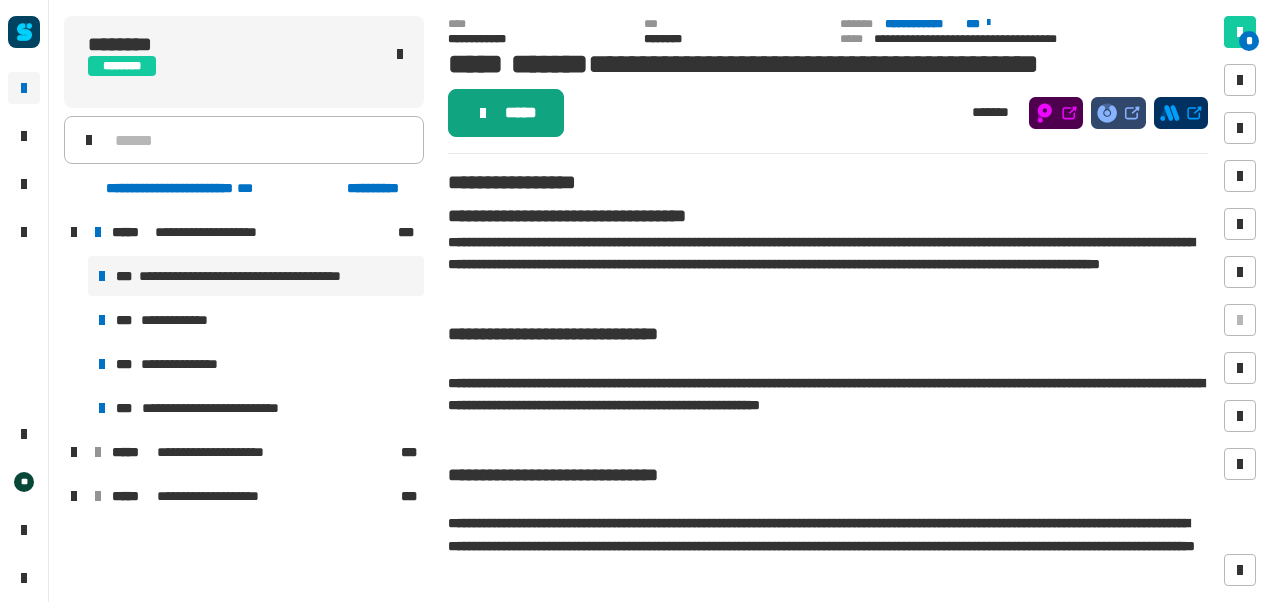 click on "*****" 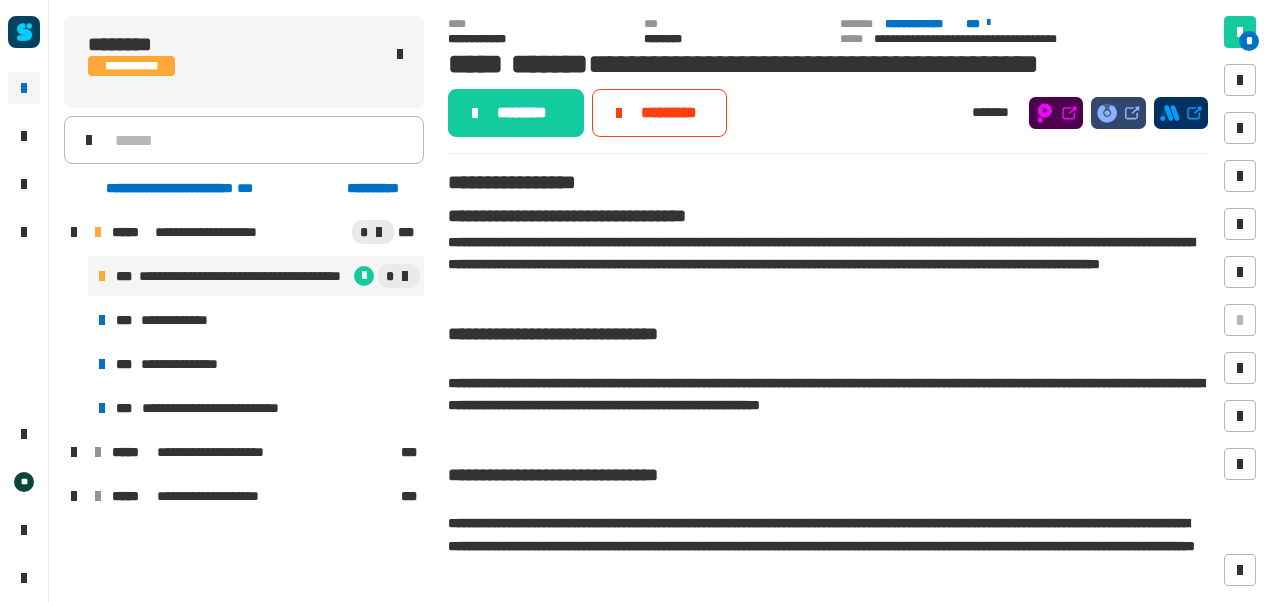 click on "********" 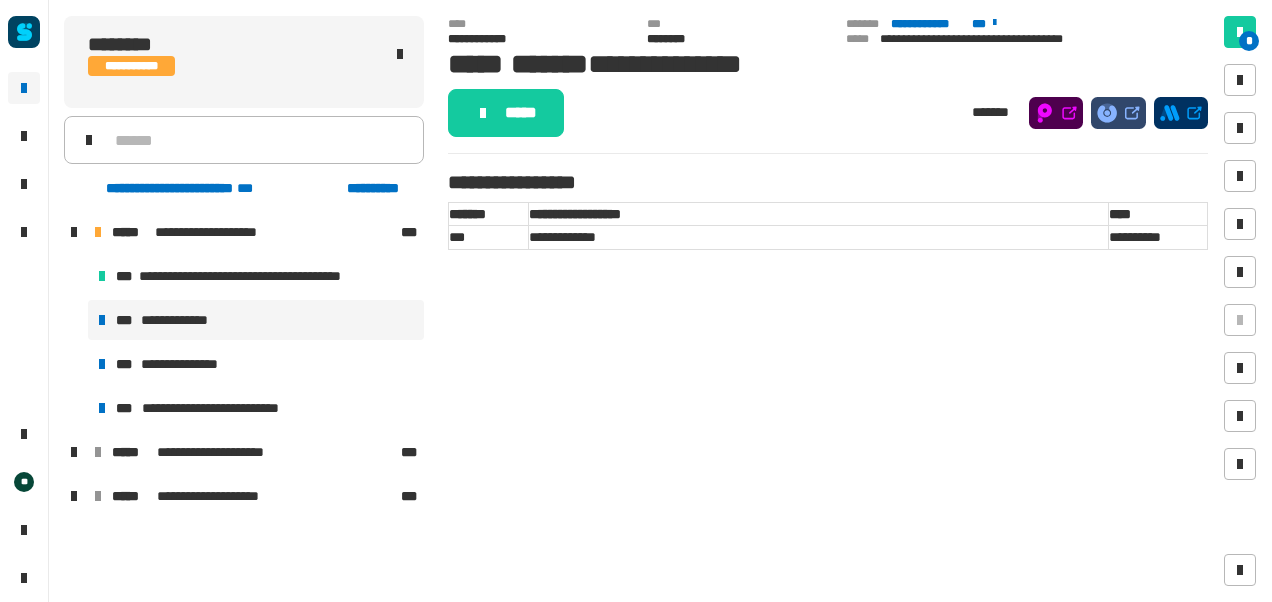 click on "*****" 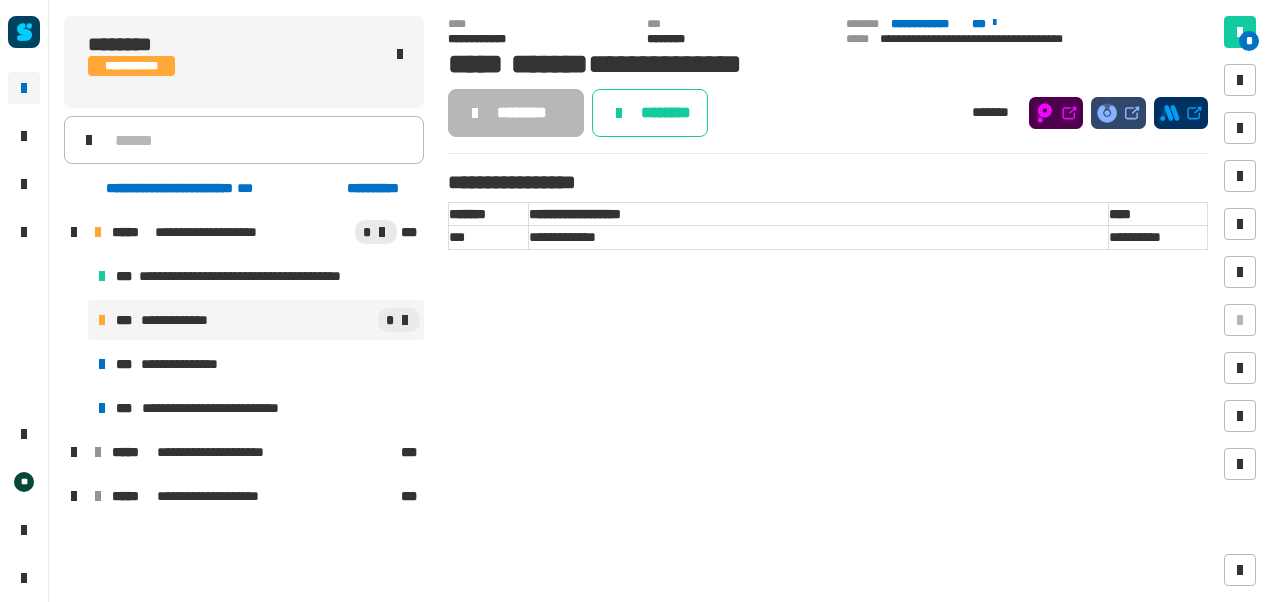 click on "********" 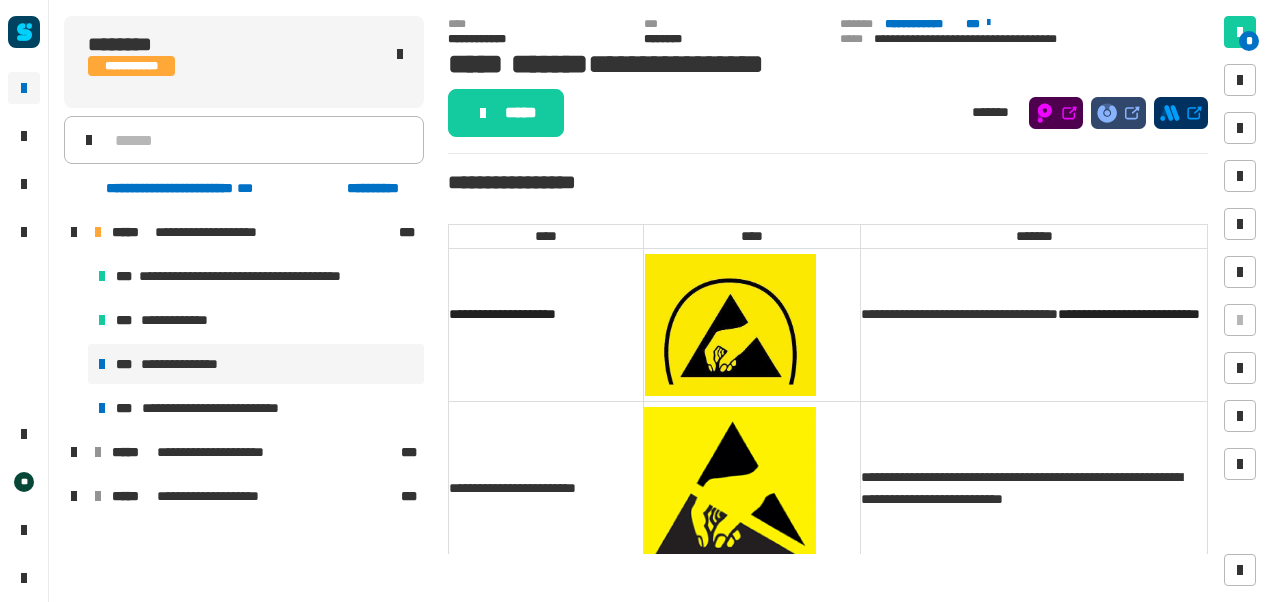 click on "*****" 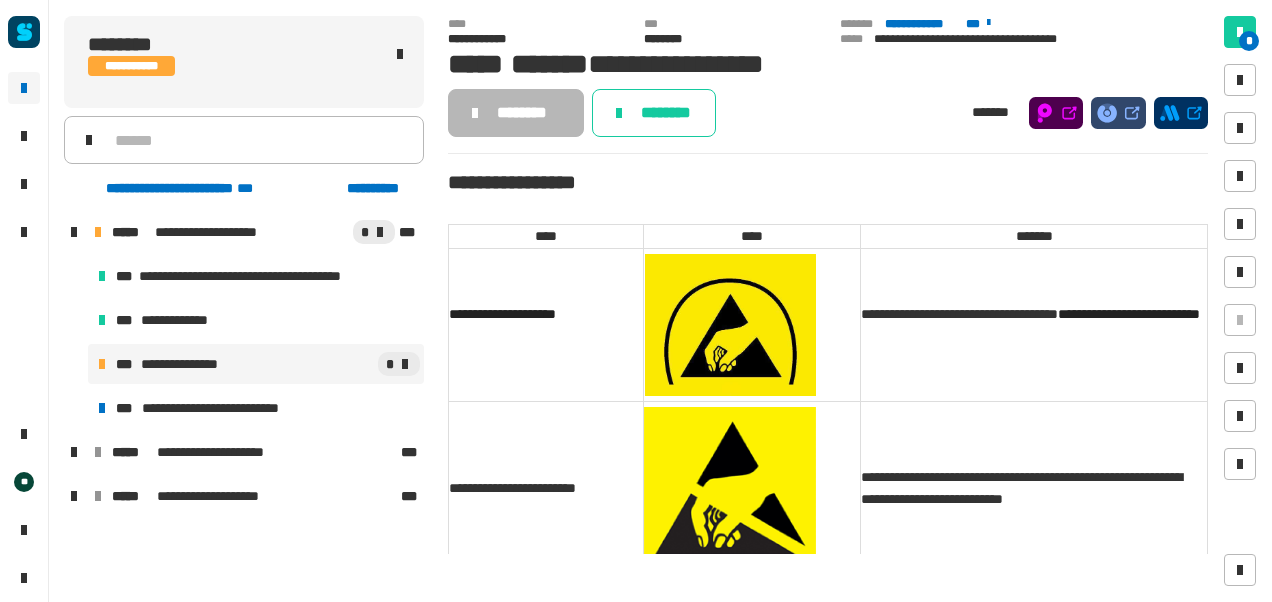 click on "********" 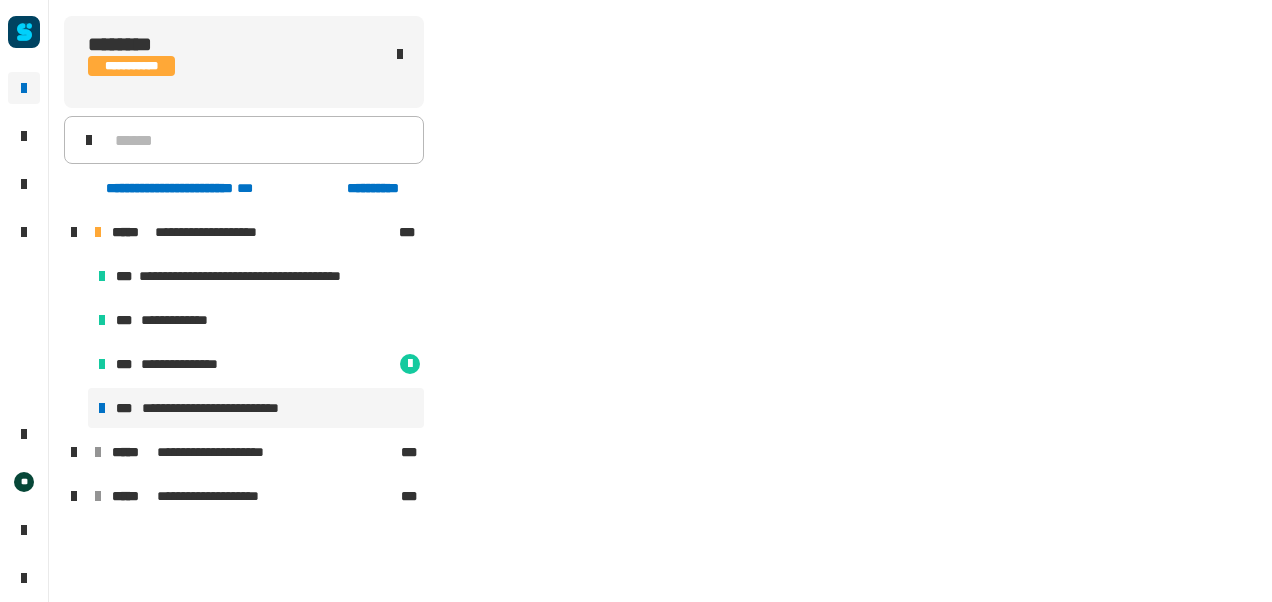 click 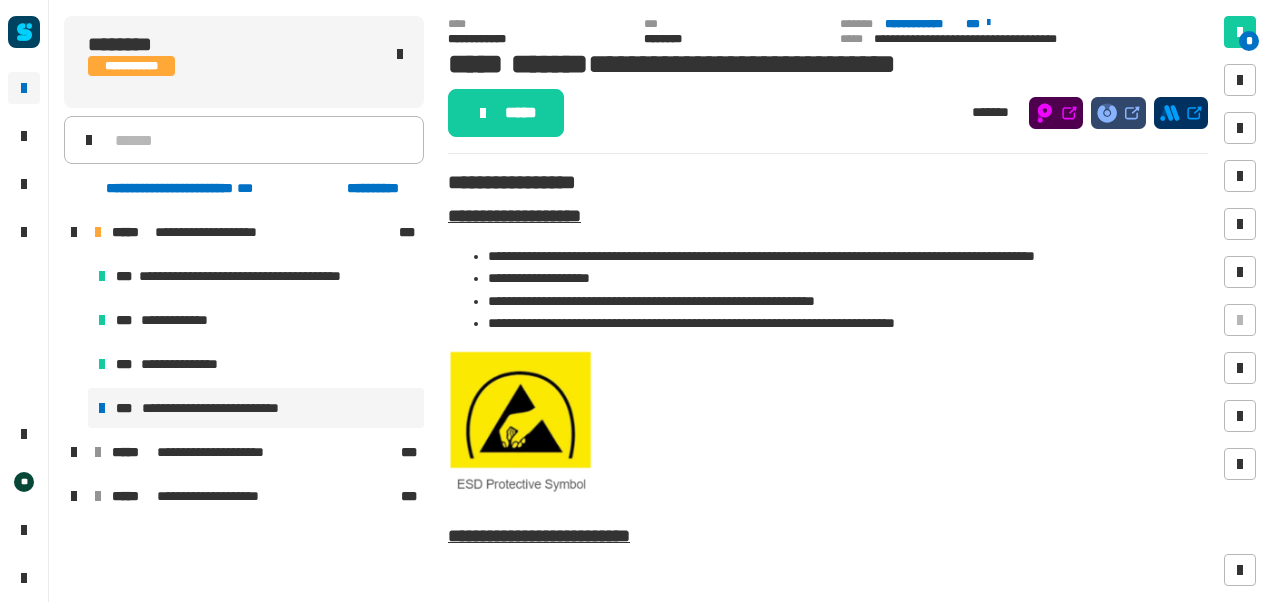 click on "*****" 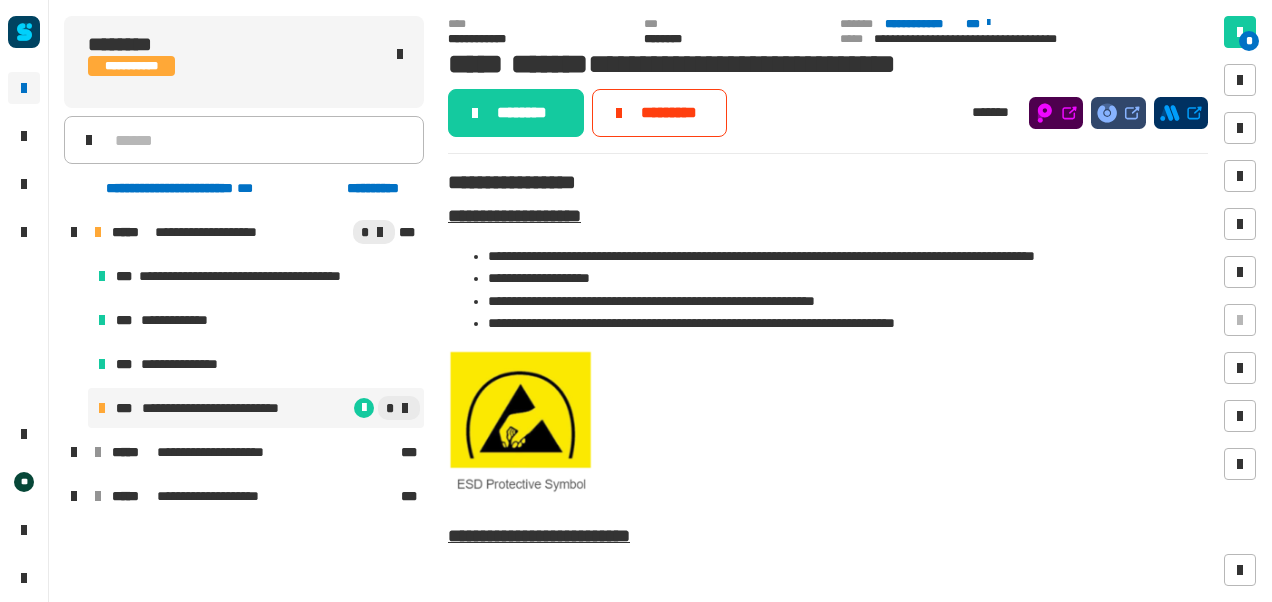 click on "********" 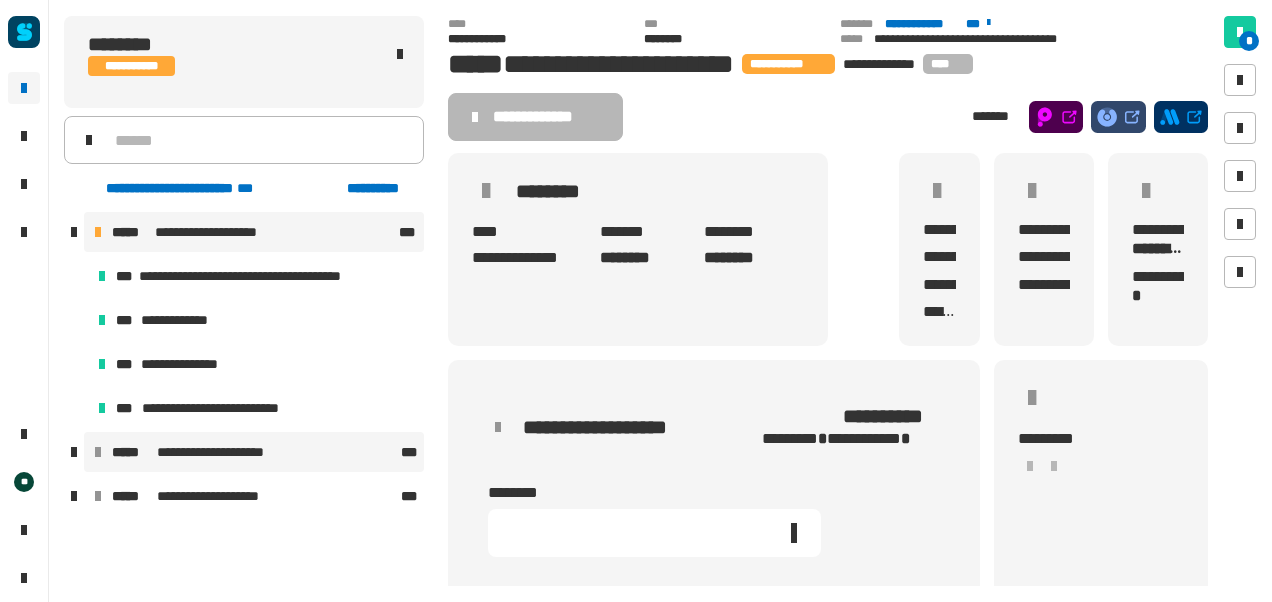 click on "**********" at bounding box center (228, 452) 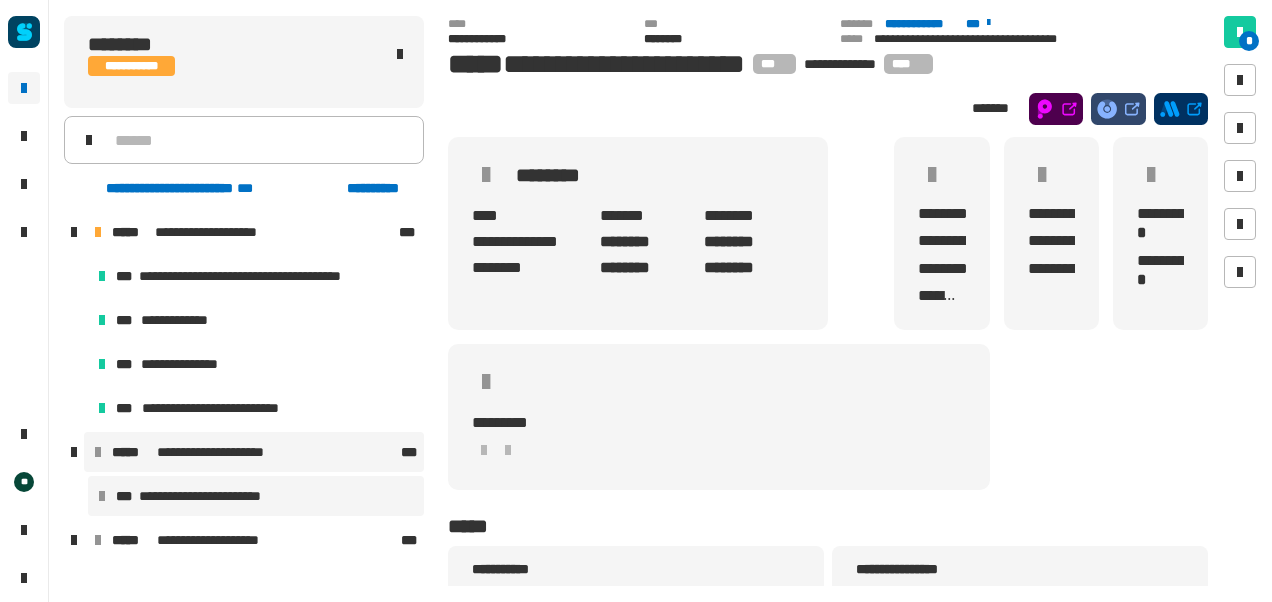 click on "**********" at bounding box center (219, 496) 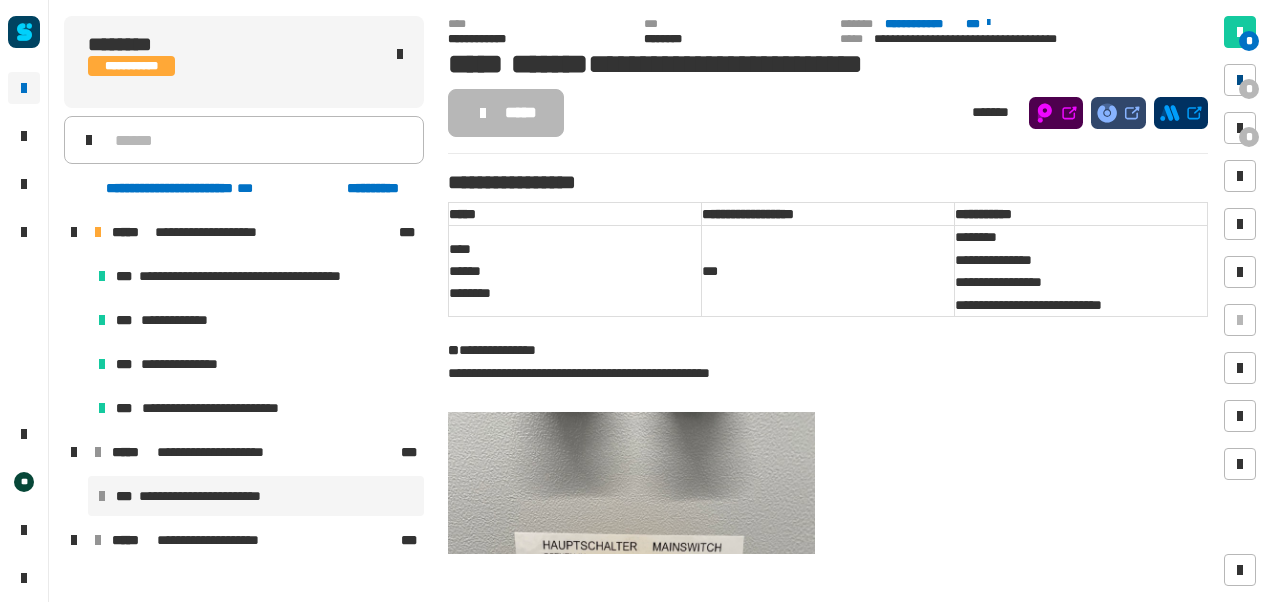 click at bounding box center (1240, 80) 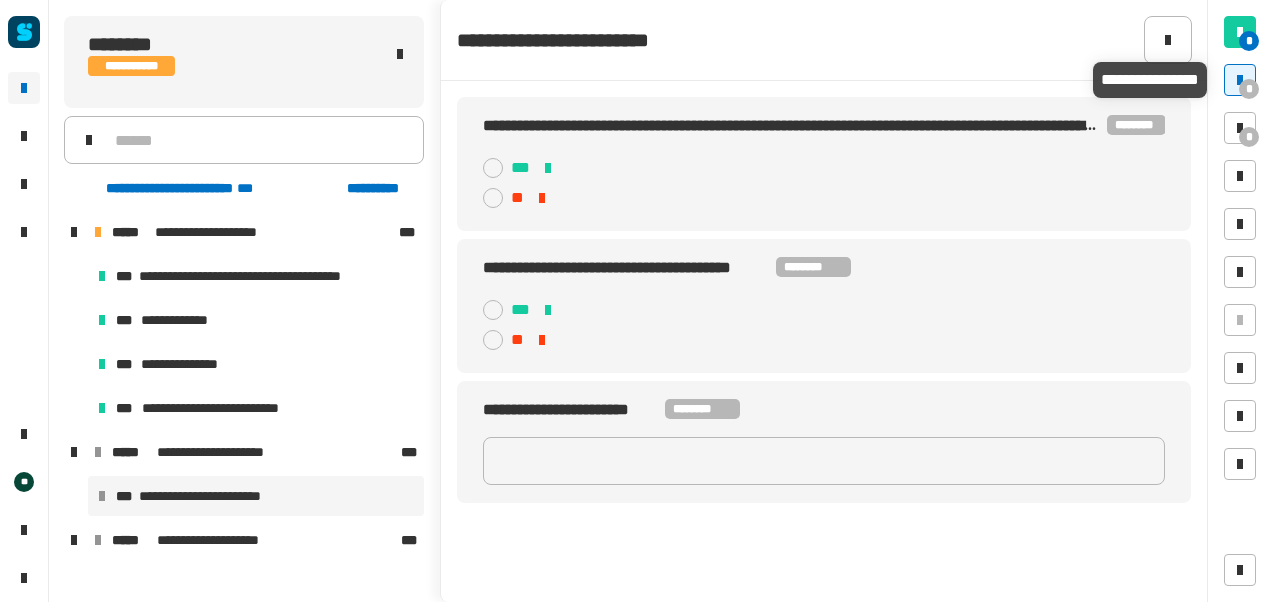 click at bounding box center [1240, 80] 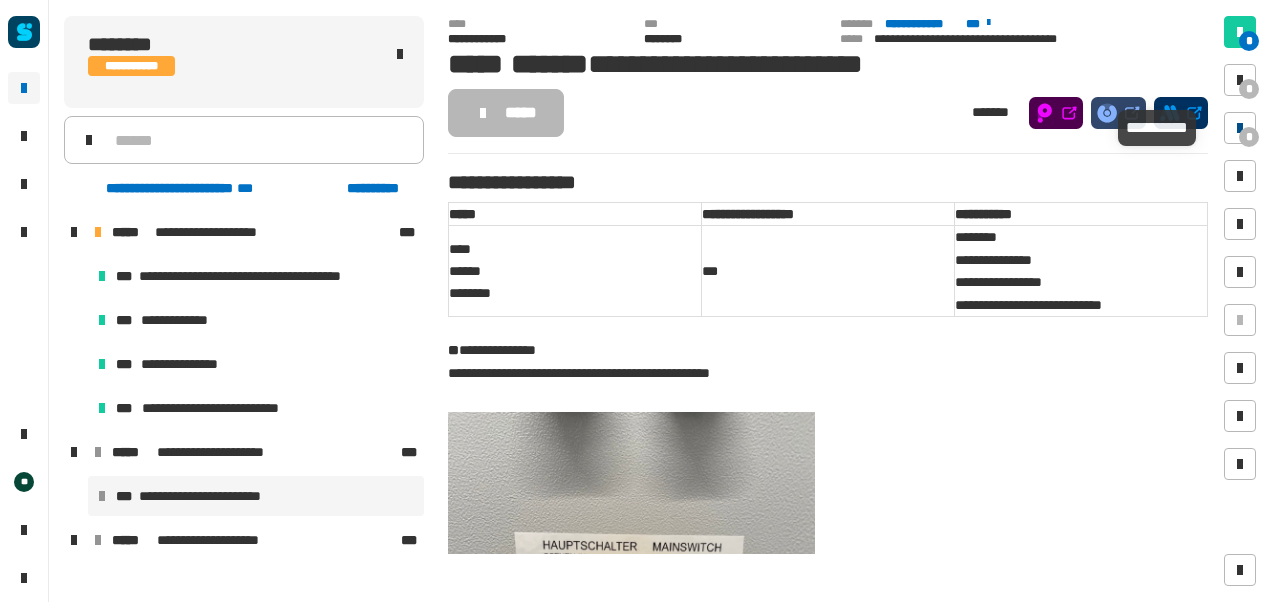 click on "*" at bounding box center (1249, 137) 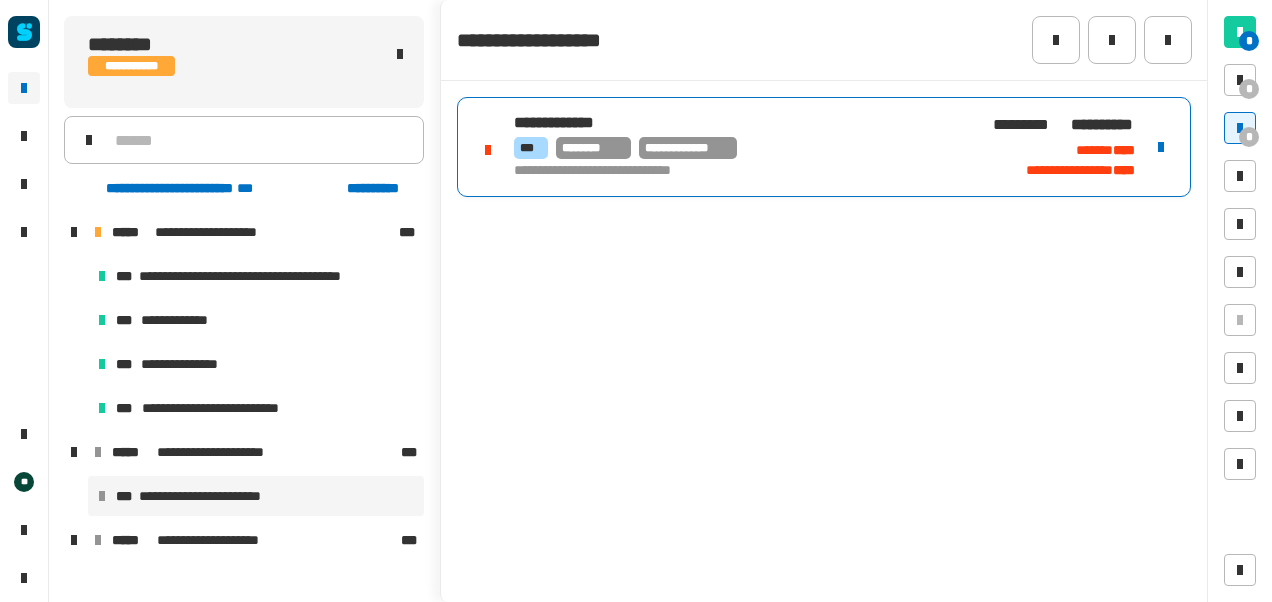 click on "**********" at bounding box center [745, 148] 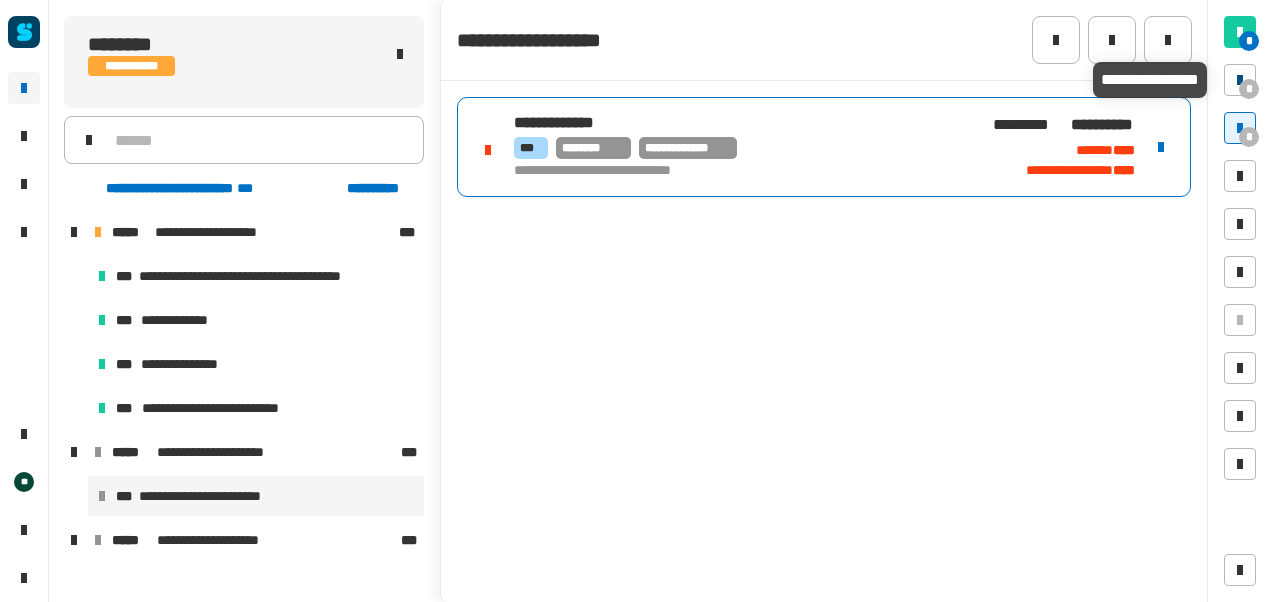 click on "*" at bounding box center (1249, 89) 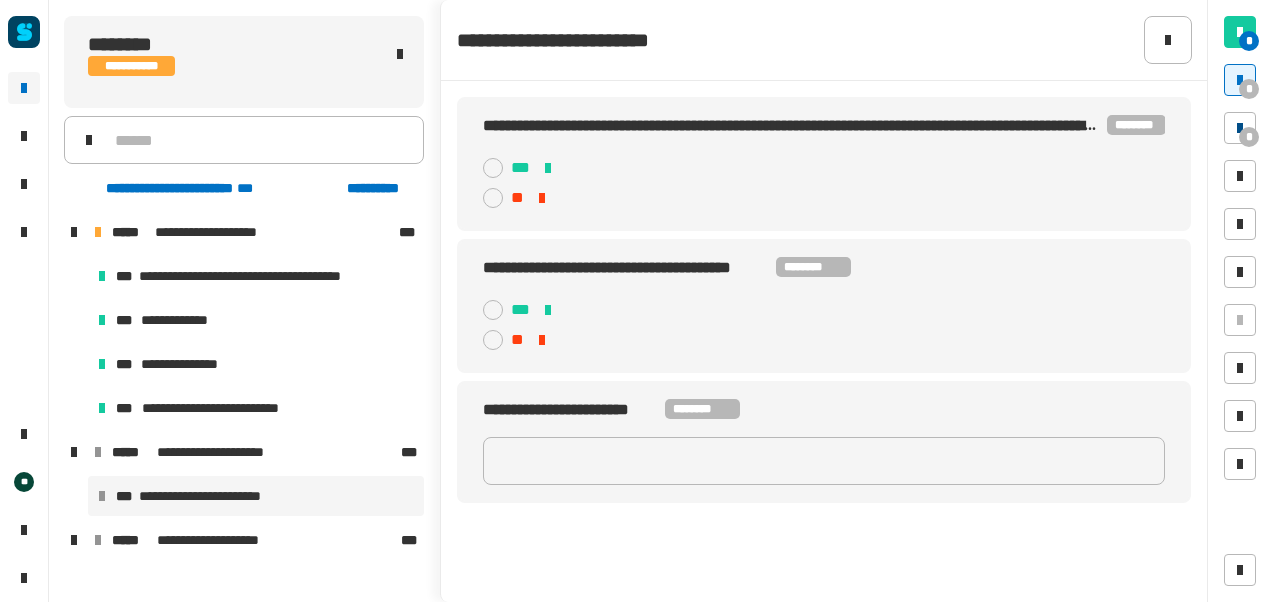 click on "*" at bounding box center [1249, 137] 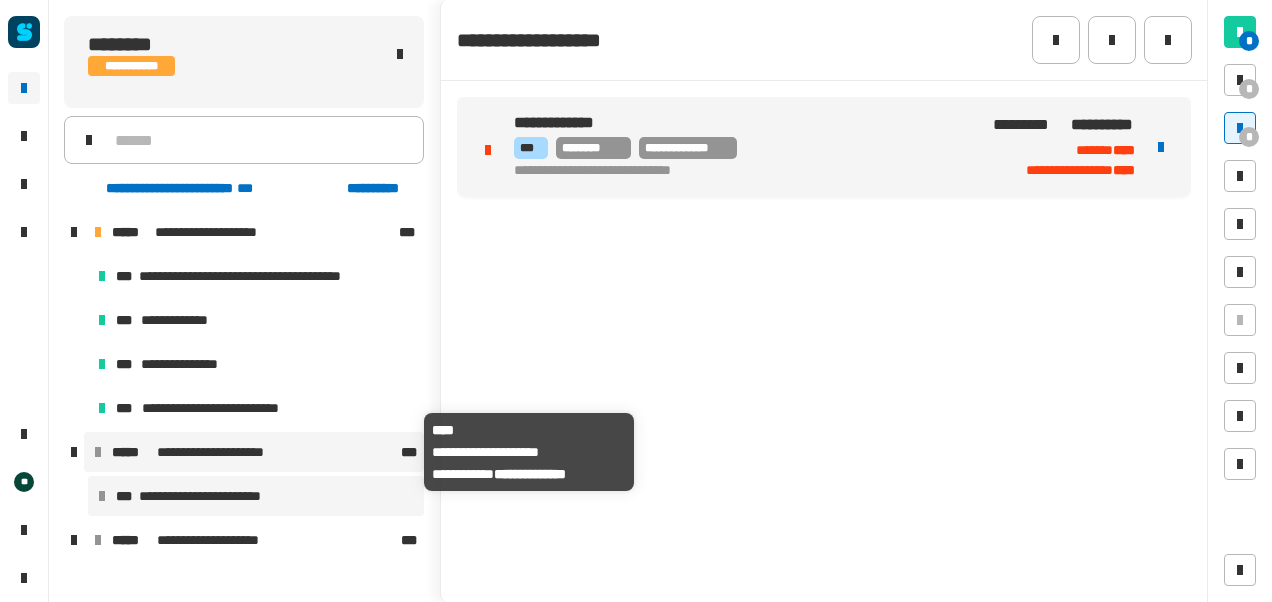click on "**********" at bounding box center (228, 452) 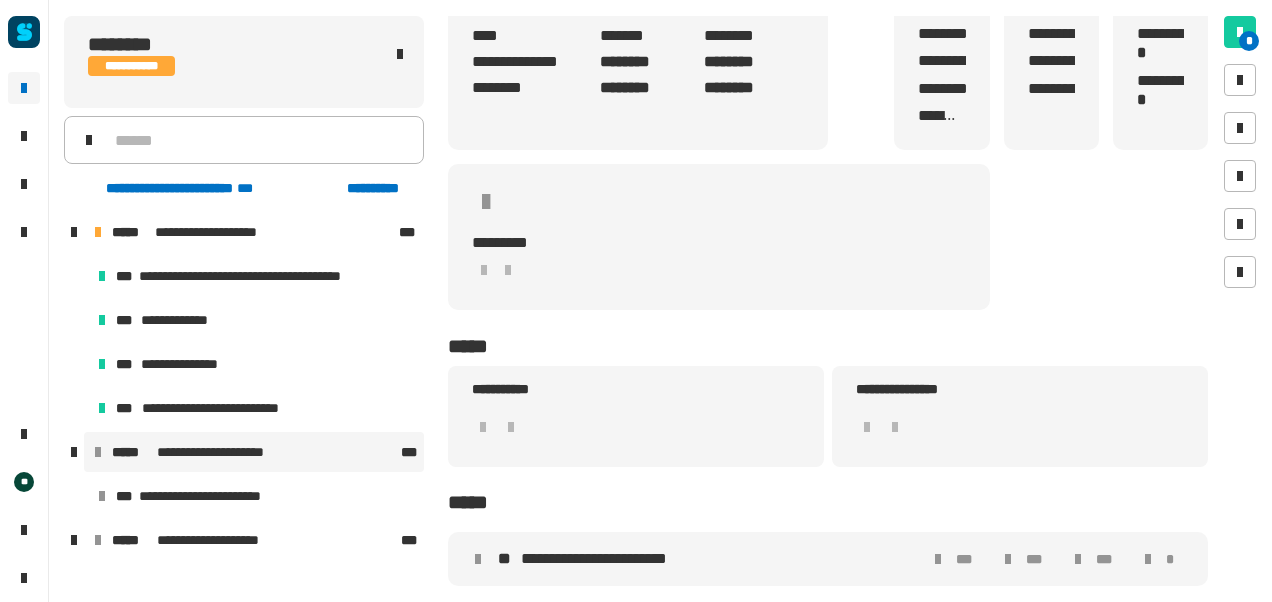 scroll, scrollTop: 0, scrollLeft: 0, axis: both 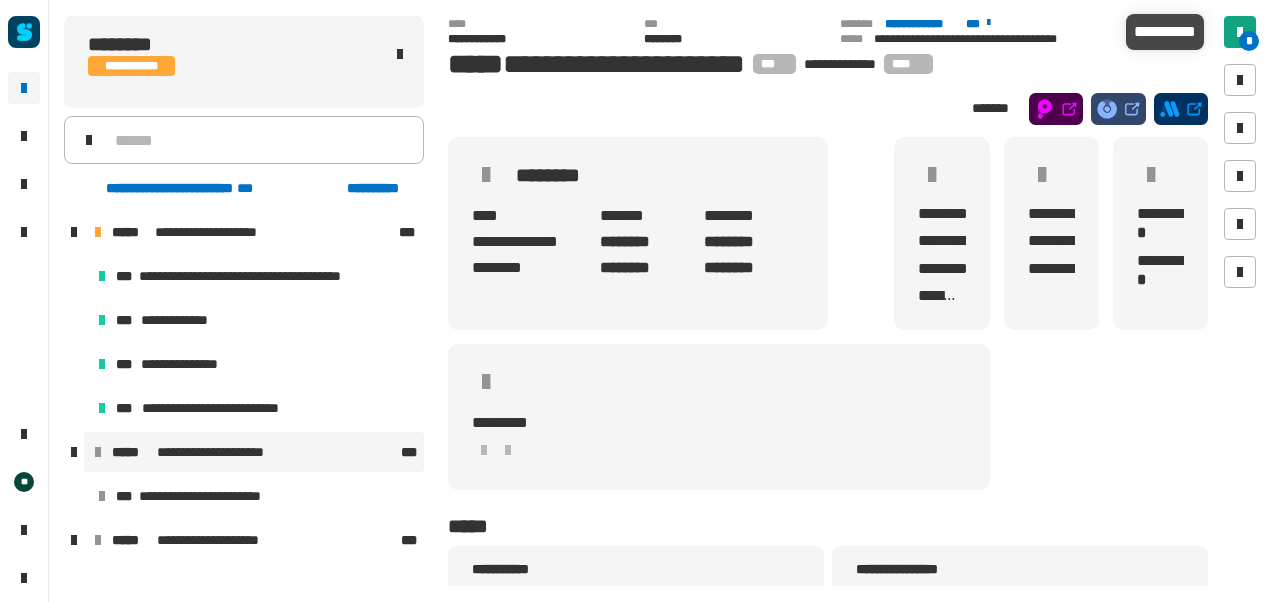 click at bounding box center (1240, 32) 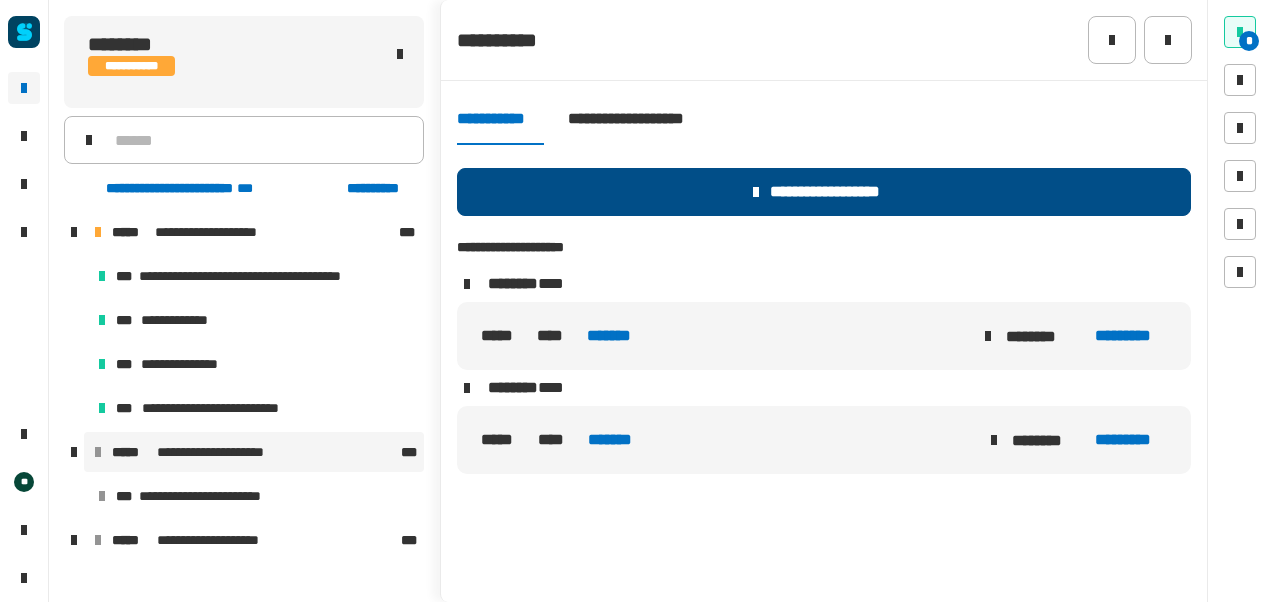 click on "**********" 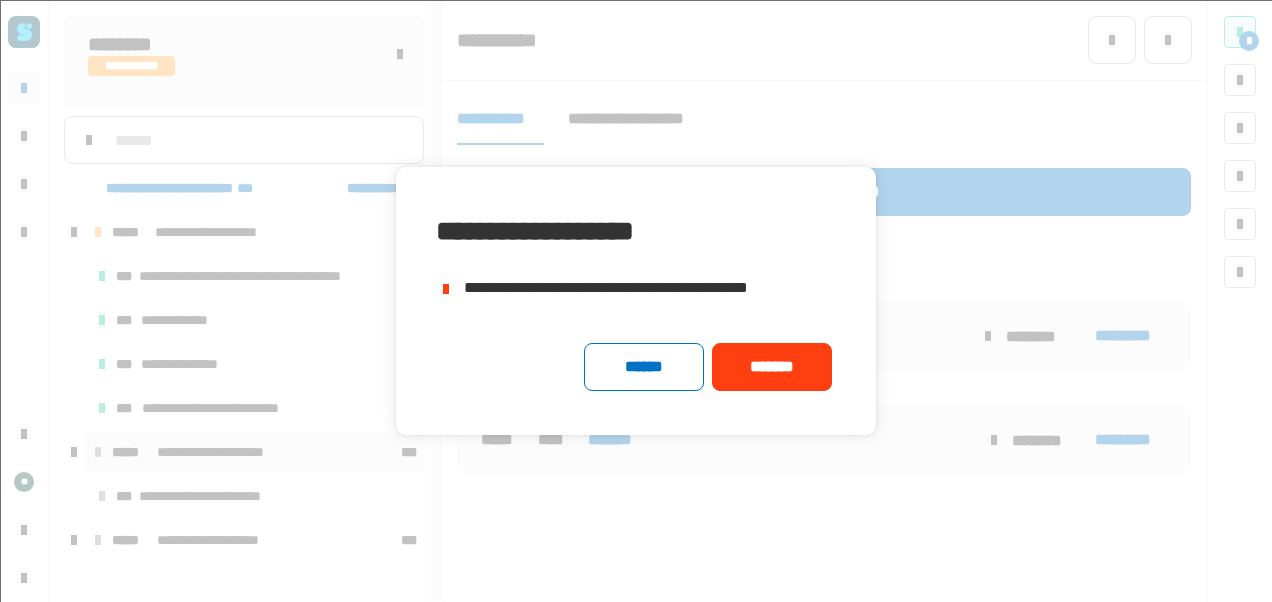drag, startPoint x: 764, startPoint y: 363, endPoint x: 868, endPoint y: 274, distance: 136.88316 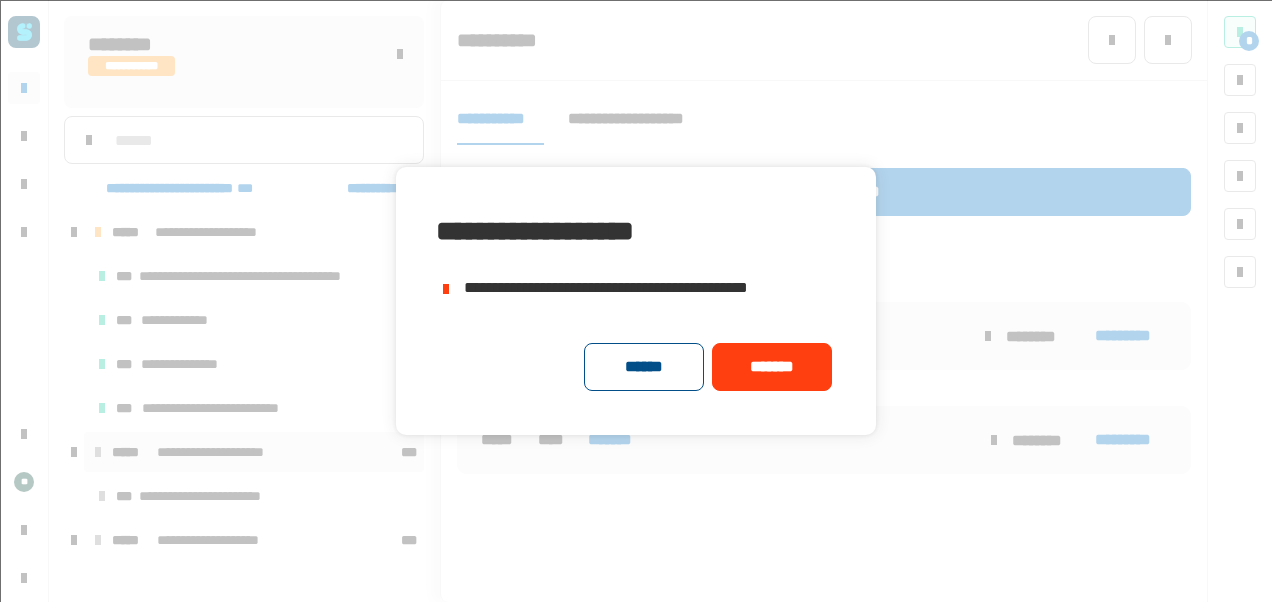 click on "******" 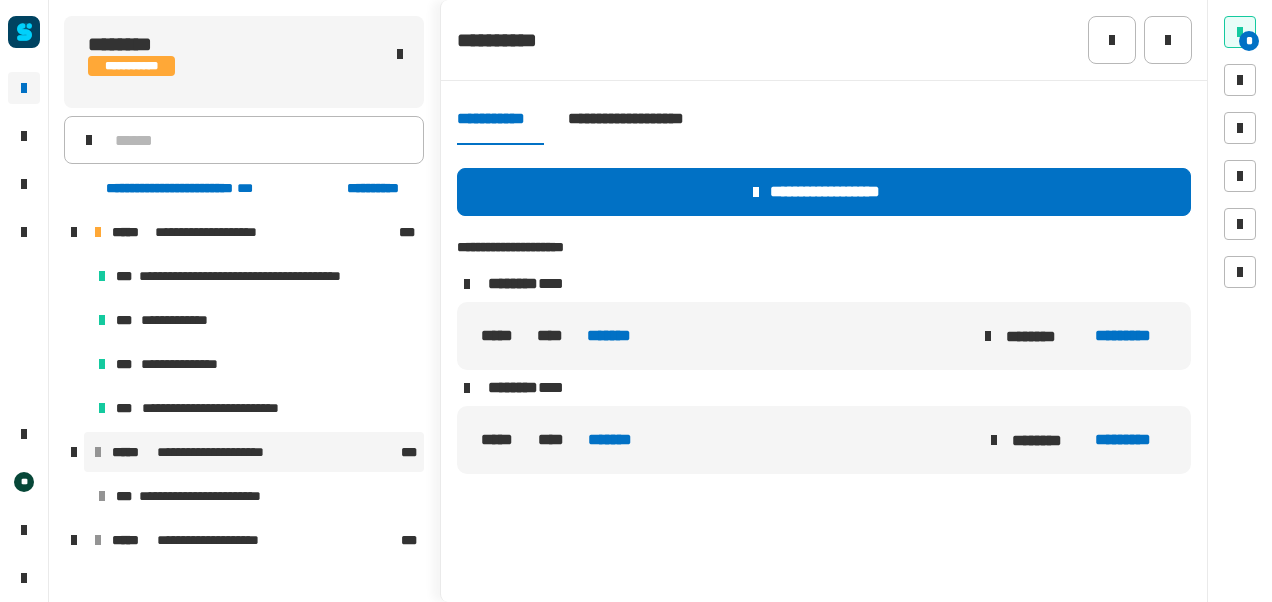click on "**********" at bounding box center (228, 452) 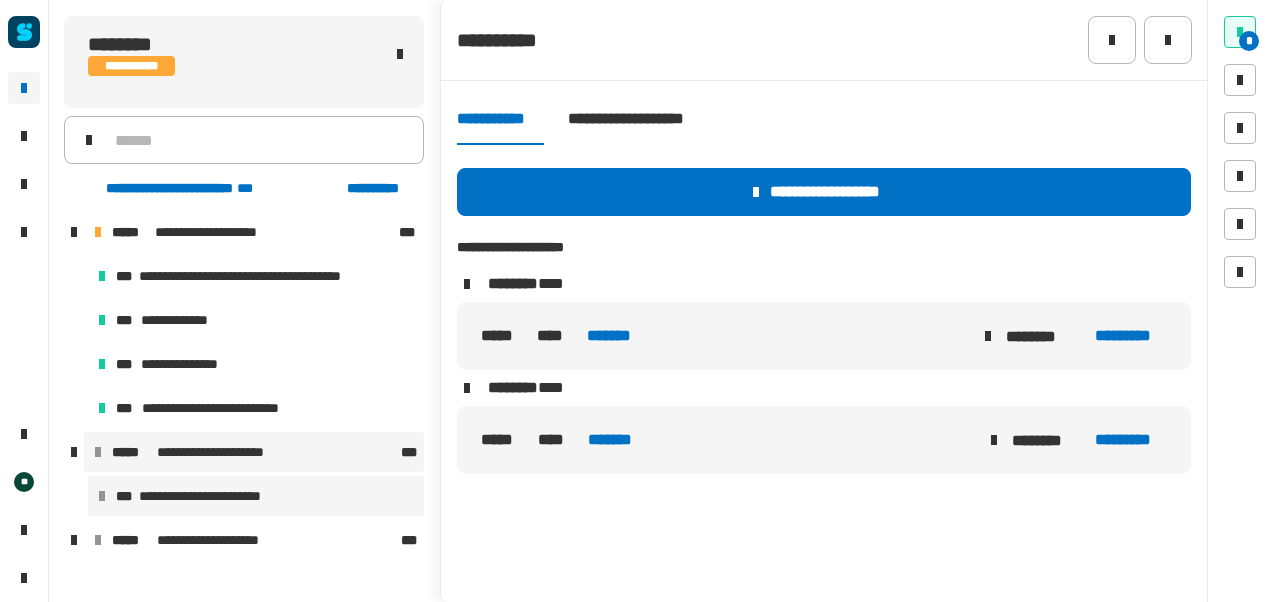 click on "**********" at bounding box center [219, 496] 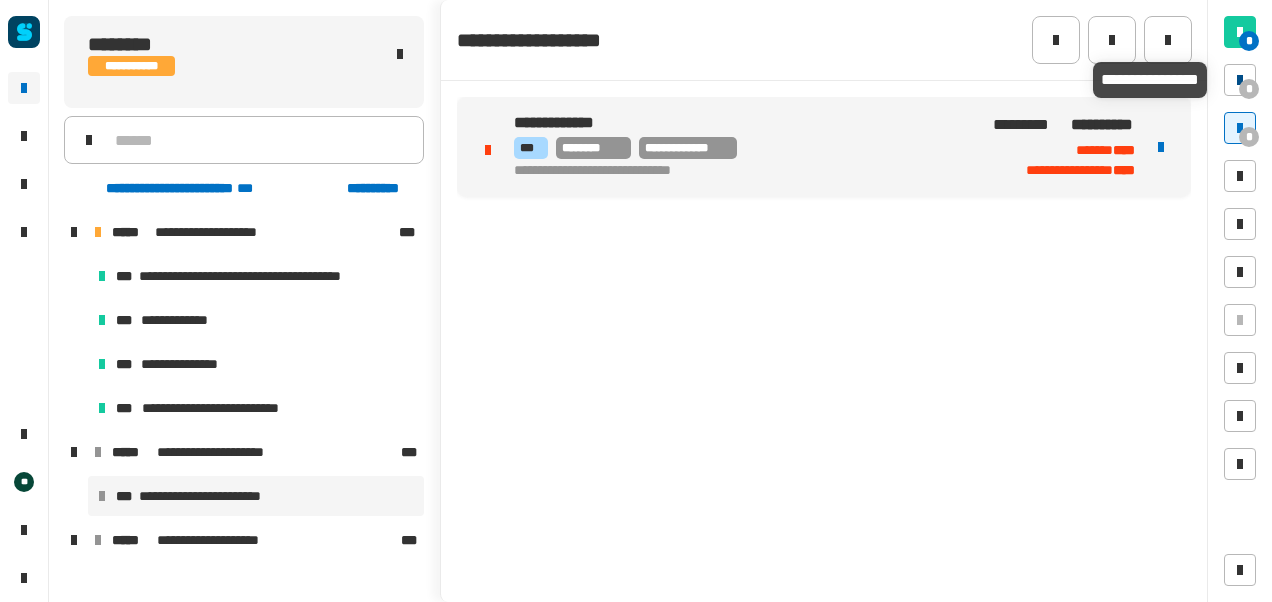 click at bounding box center [1240, 80] 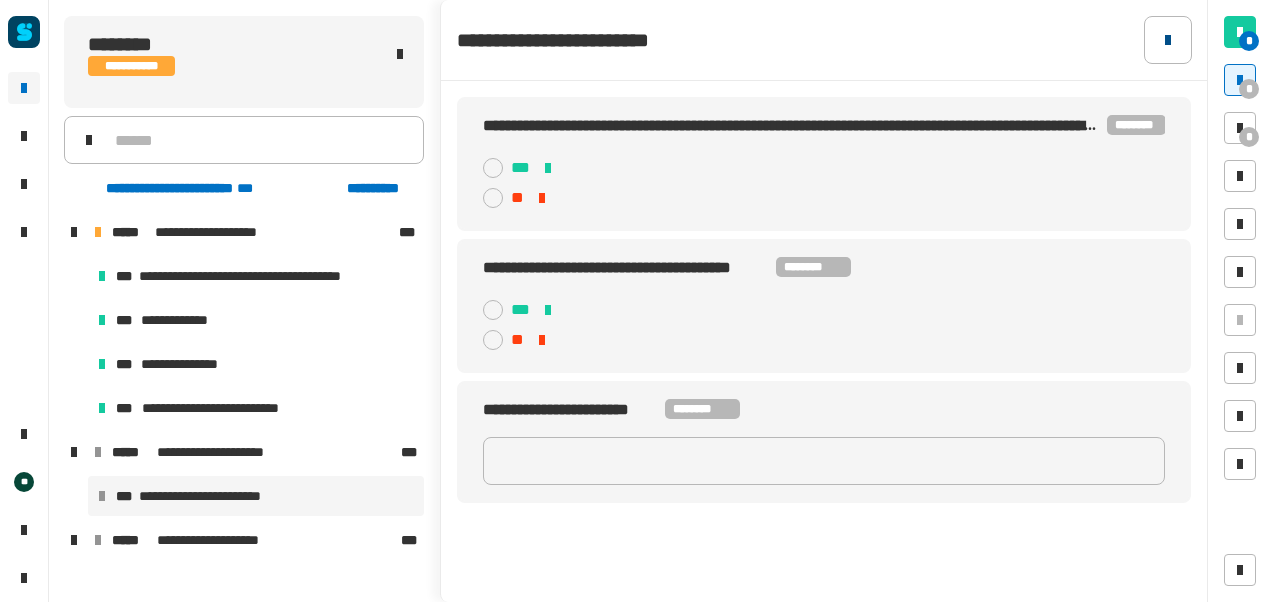click 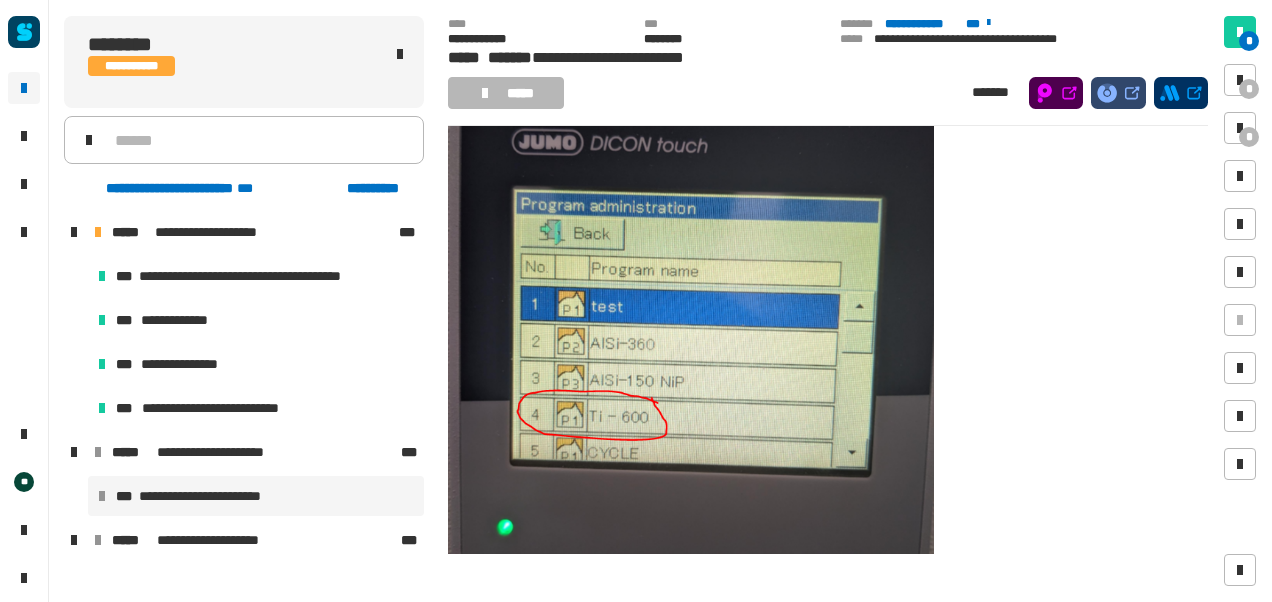 scroll, scrollTop: 2726, scrollLeft: 0, axis: vertical 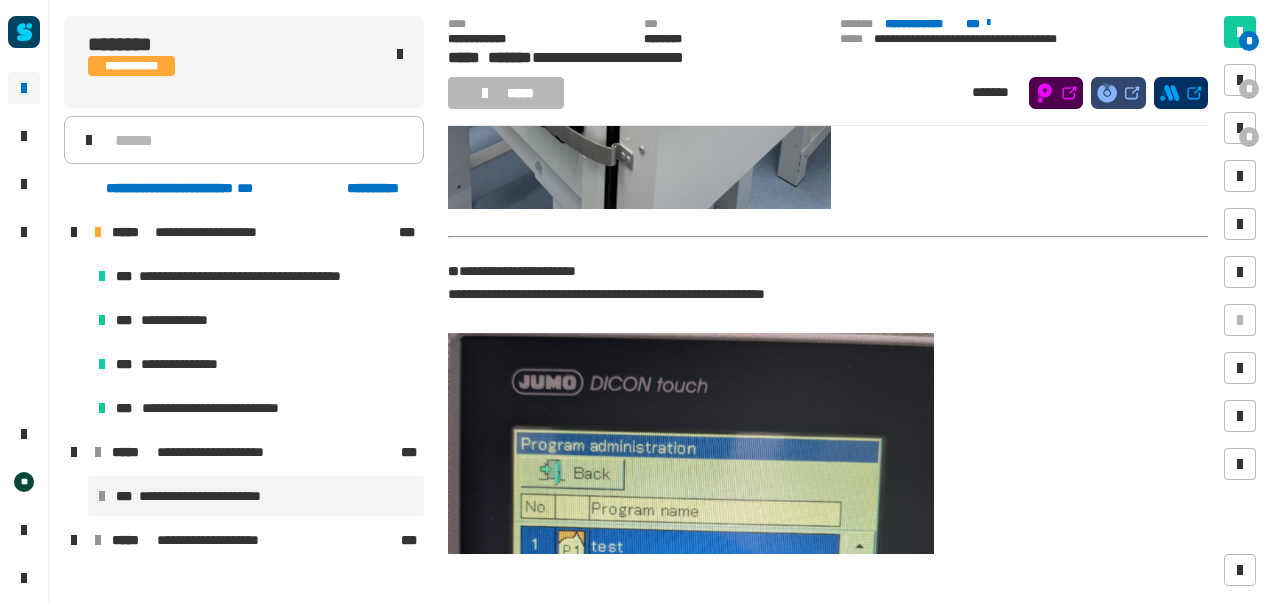 click on "**********" 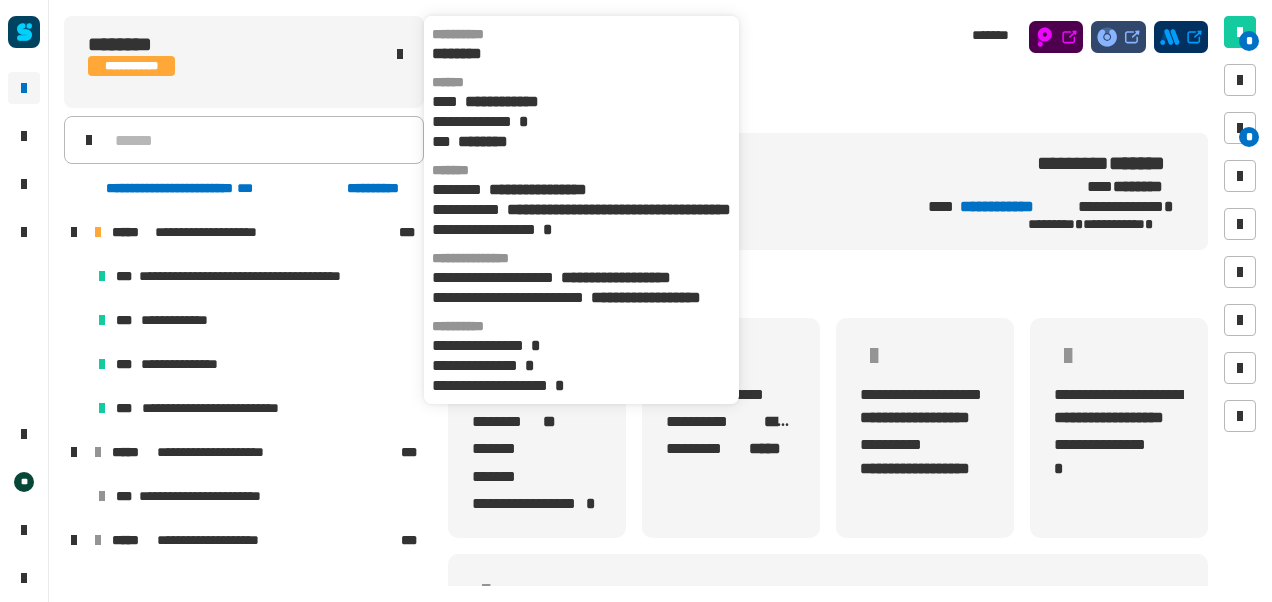 click on "**********" 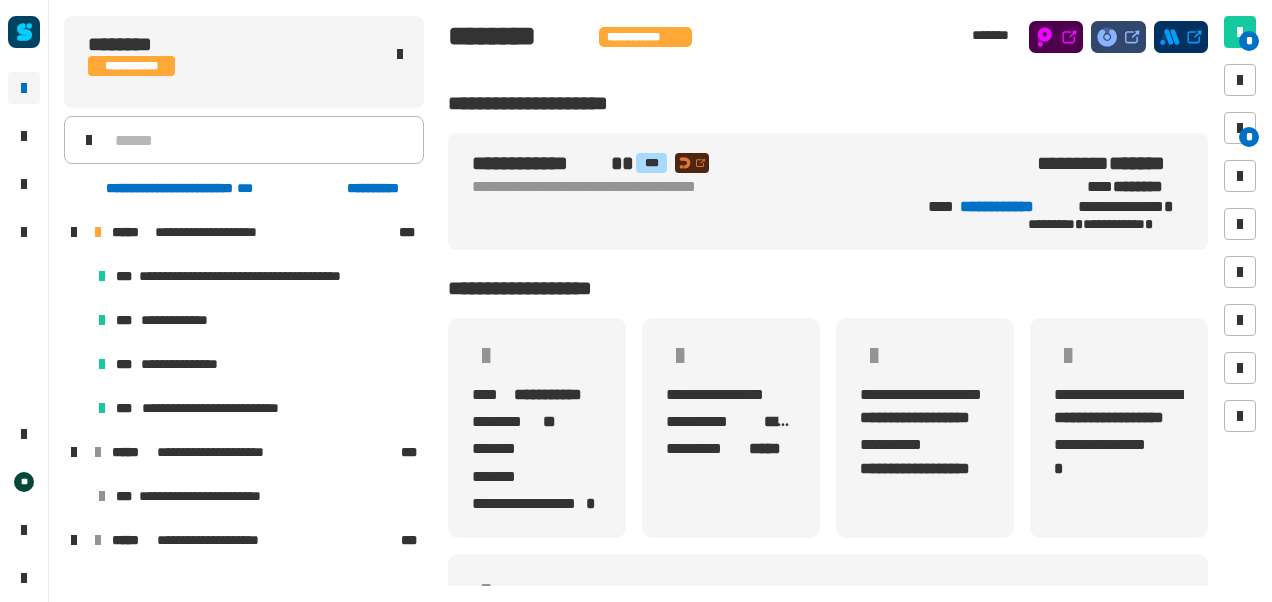 click on "**********" 